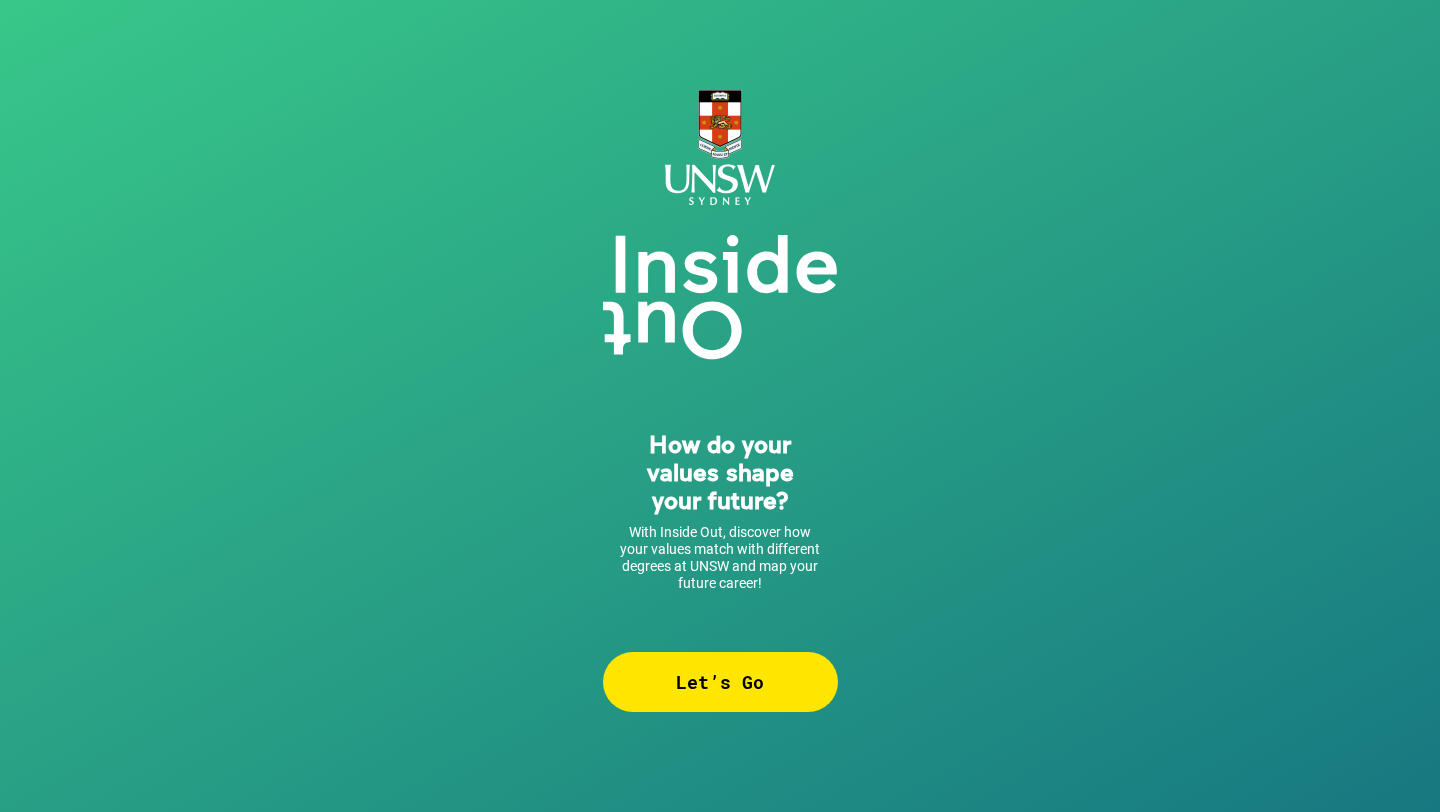 scroll, scrollTop: 0, scrollLeft: 0, axis: both 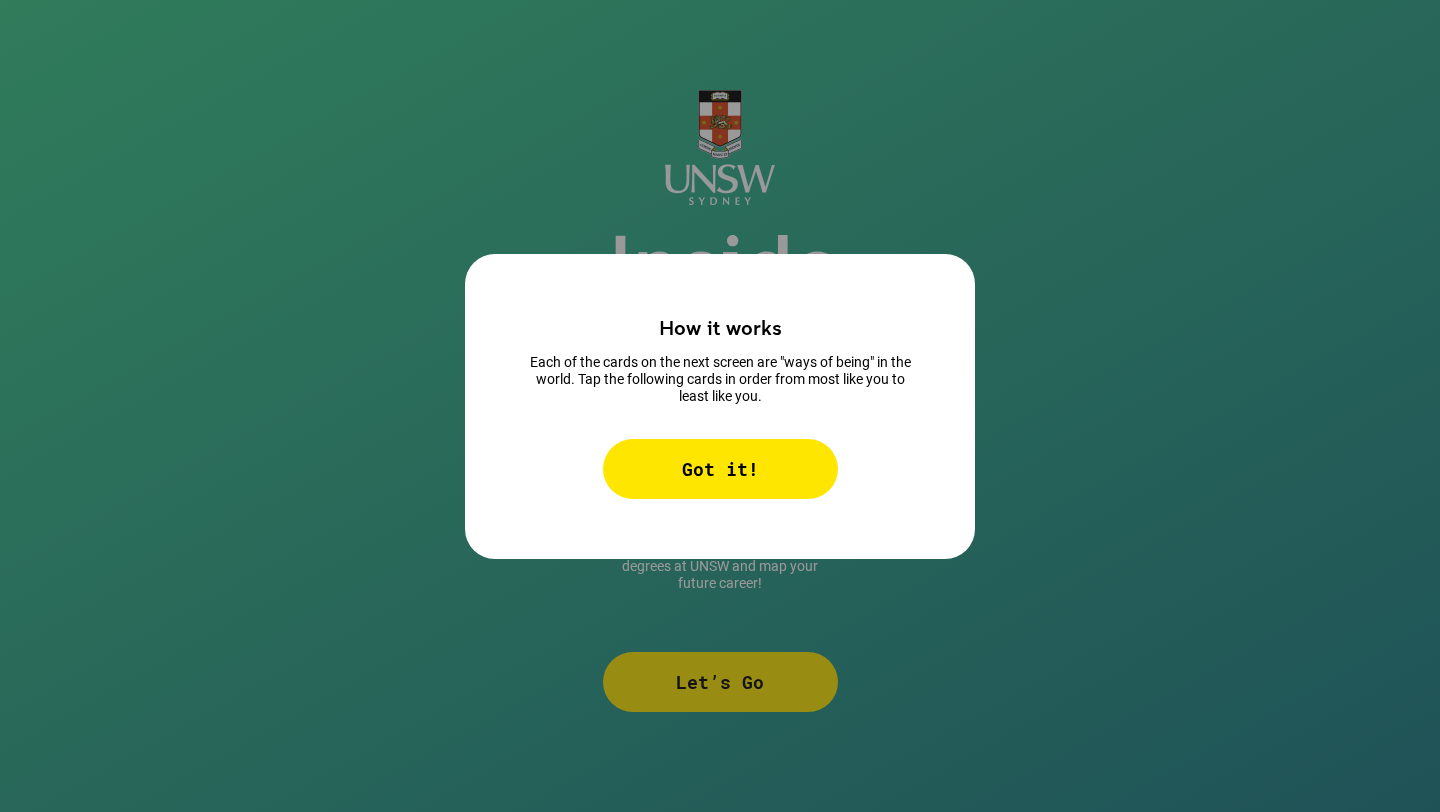 click on "Got it!" at bounding box center [720, 469] 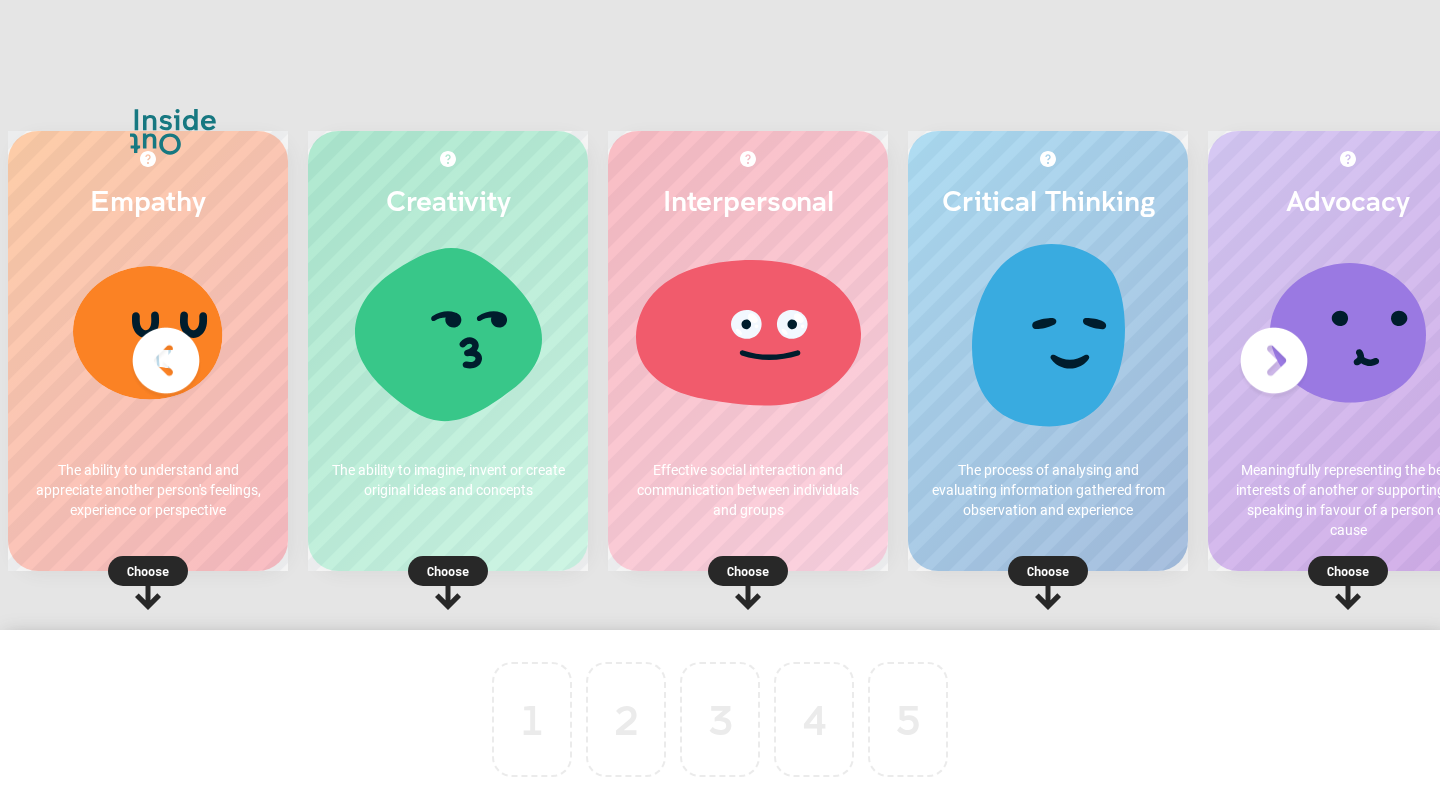 scroll, scrollTop: 0, scrollLeft: 120, axis: horizontal 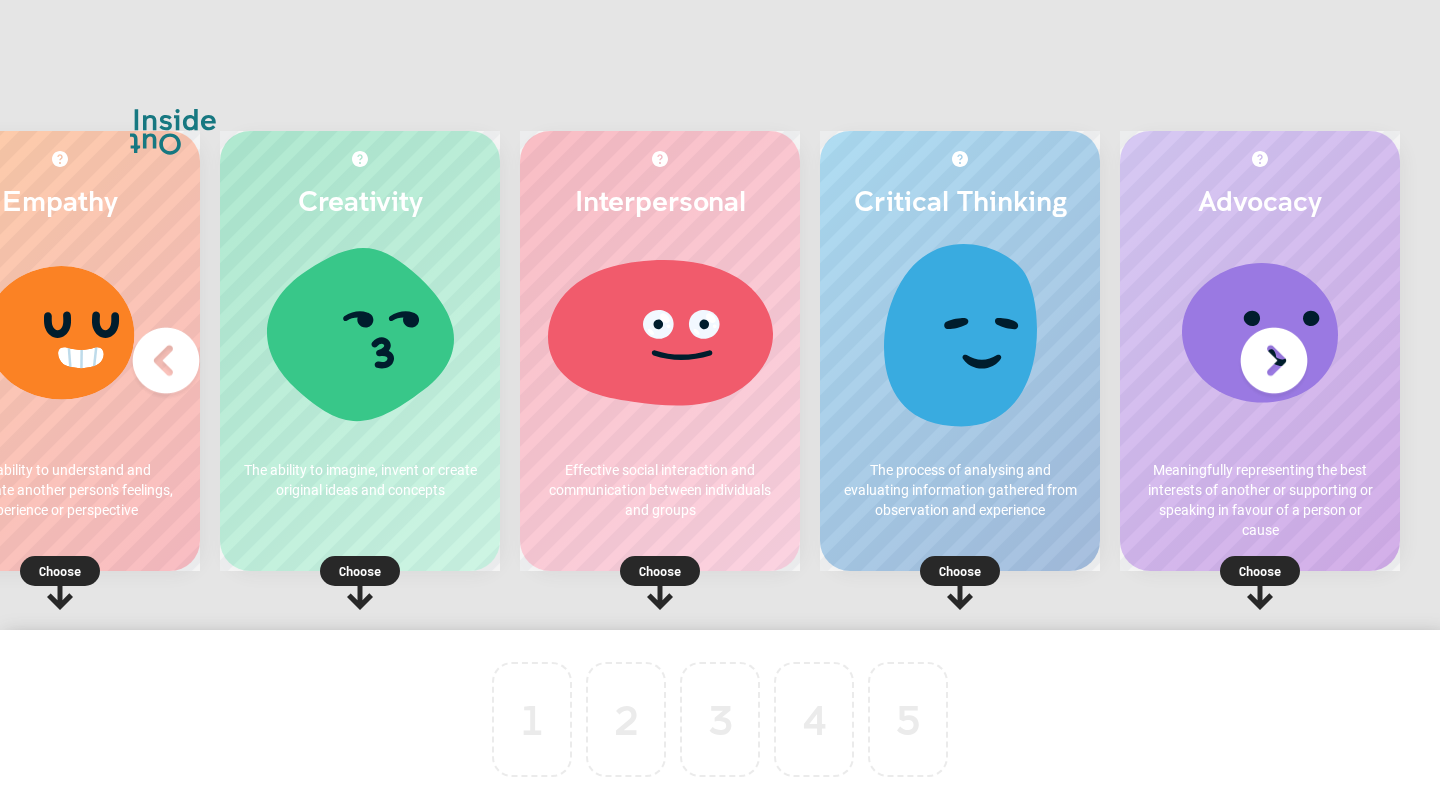 click at bounding box center (60, 571) 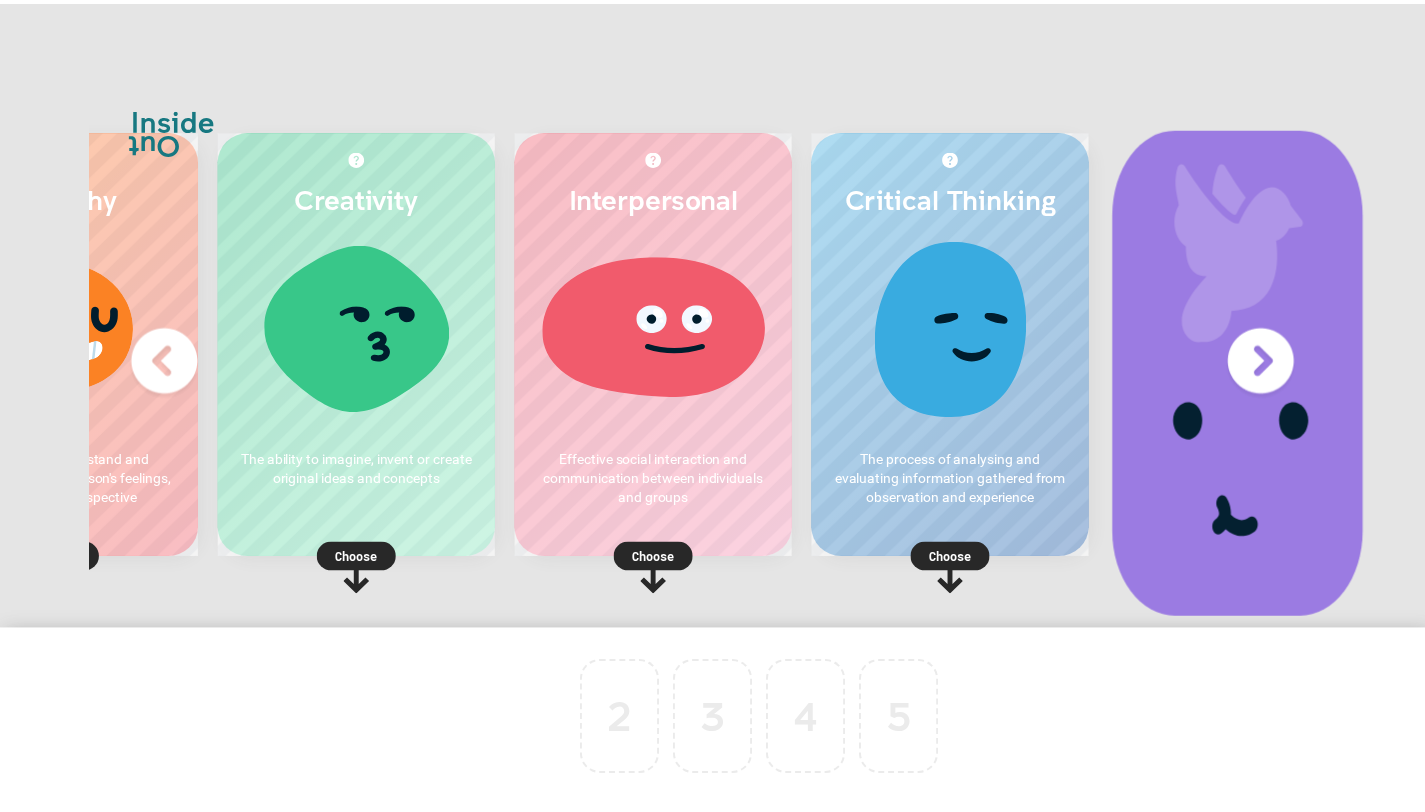 scroll, scrollTop: 0, scrollLeft: 0, axis: both 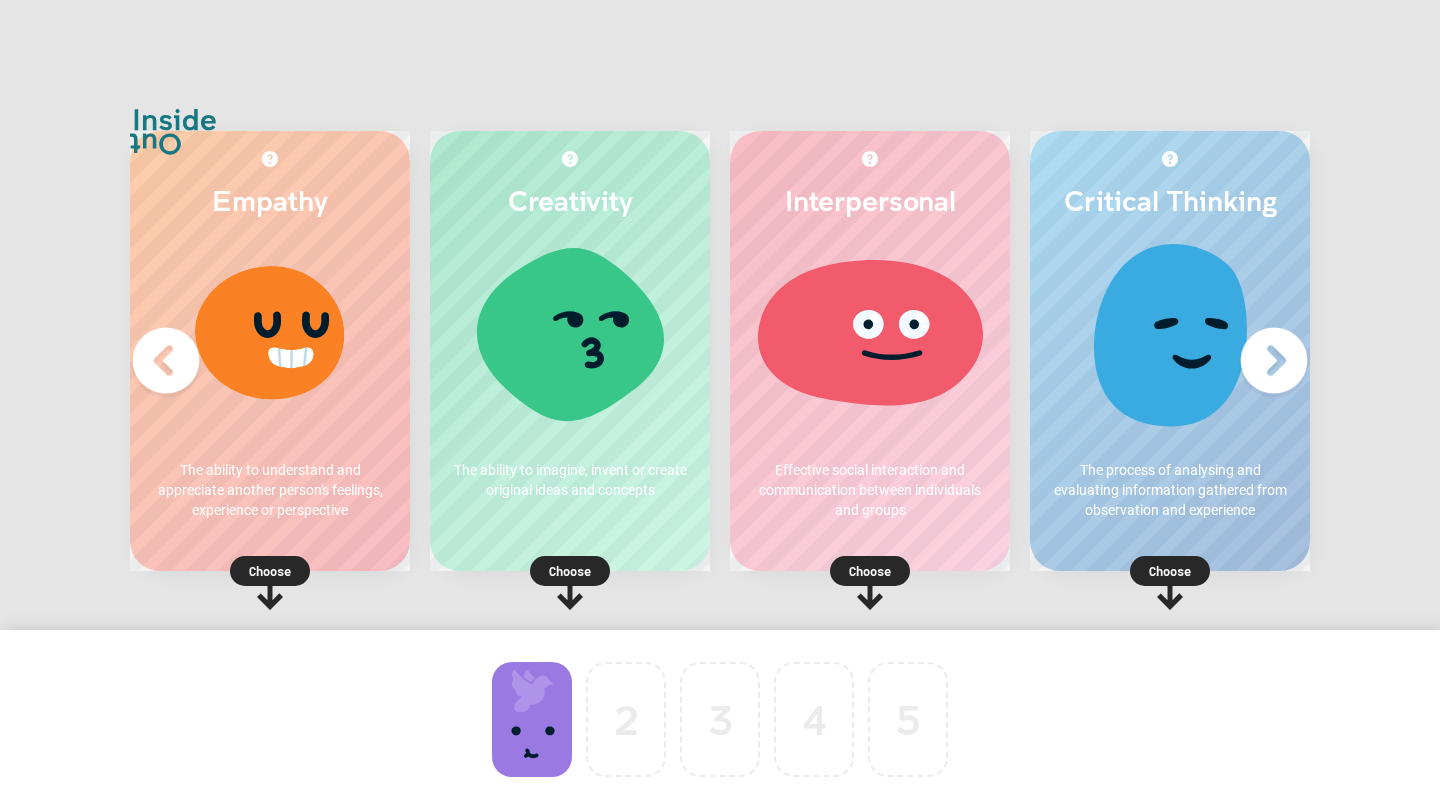 click on "Choose" at bounding box center [270, 571] 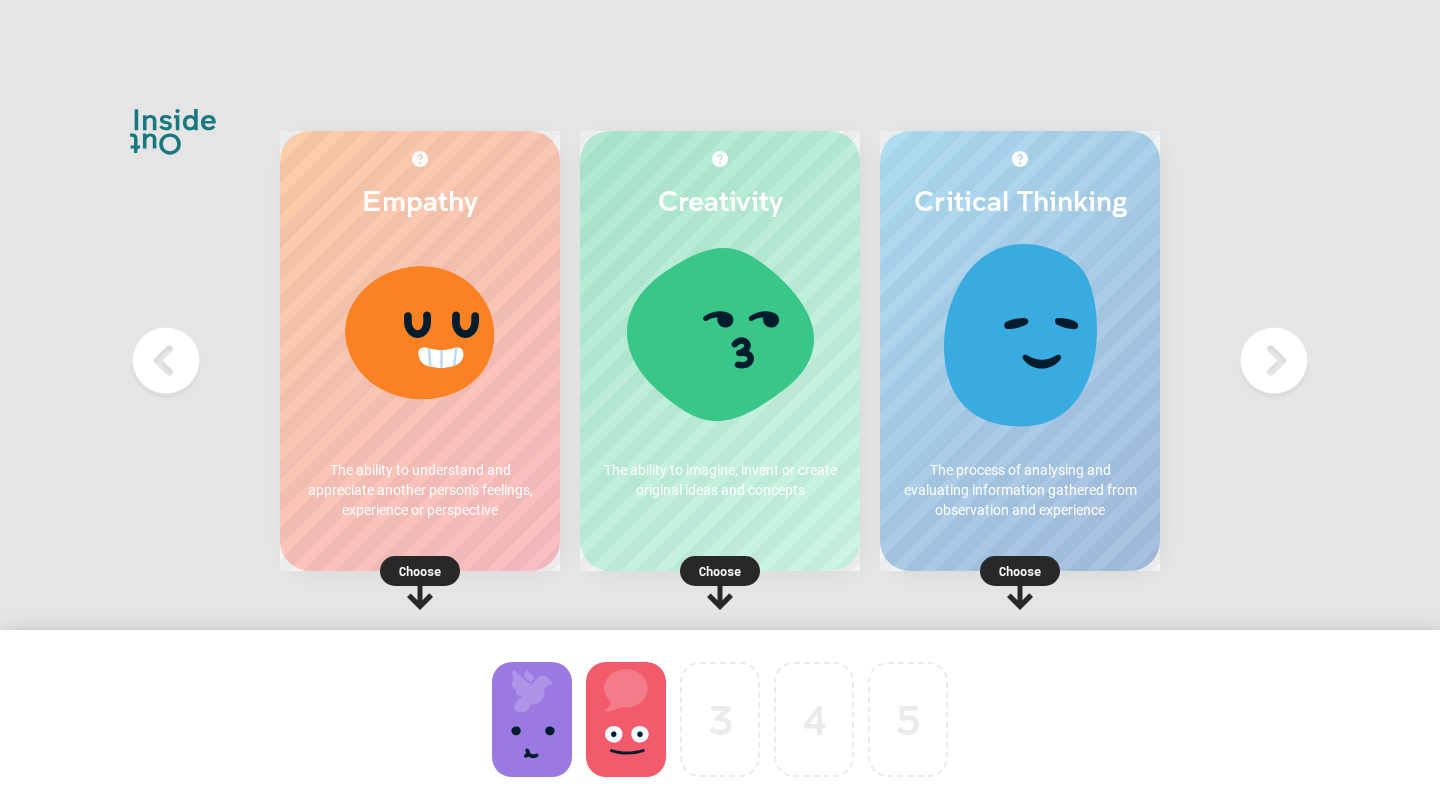 click on "Choose" at bounding box center [420, 571] 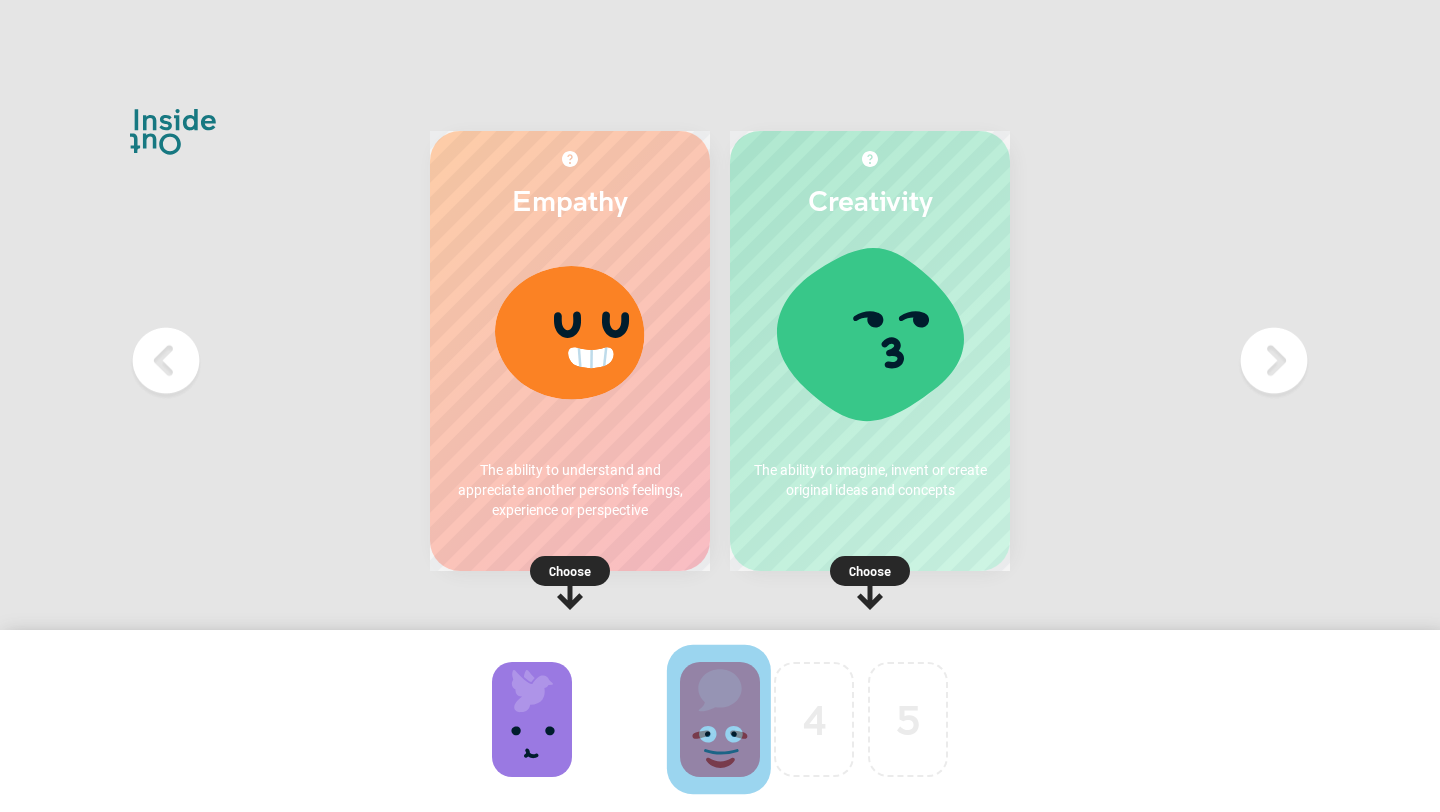 drag, startPoint x: 728, startPoint y: 700, endPoint x: 568, endPoint y: 692, distance: 160.19987 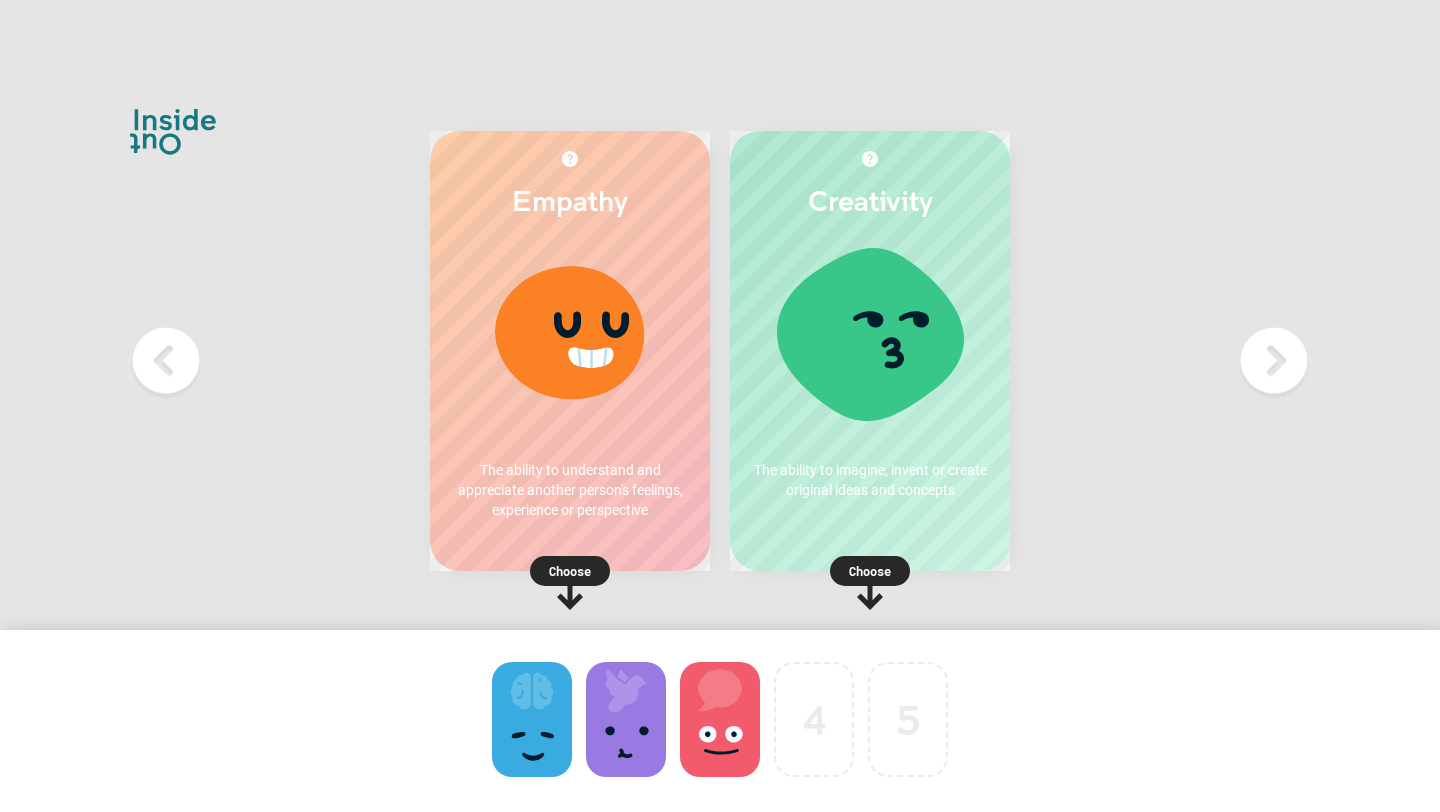 click at bounding box center [166, 361] 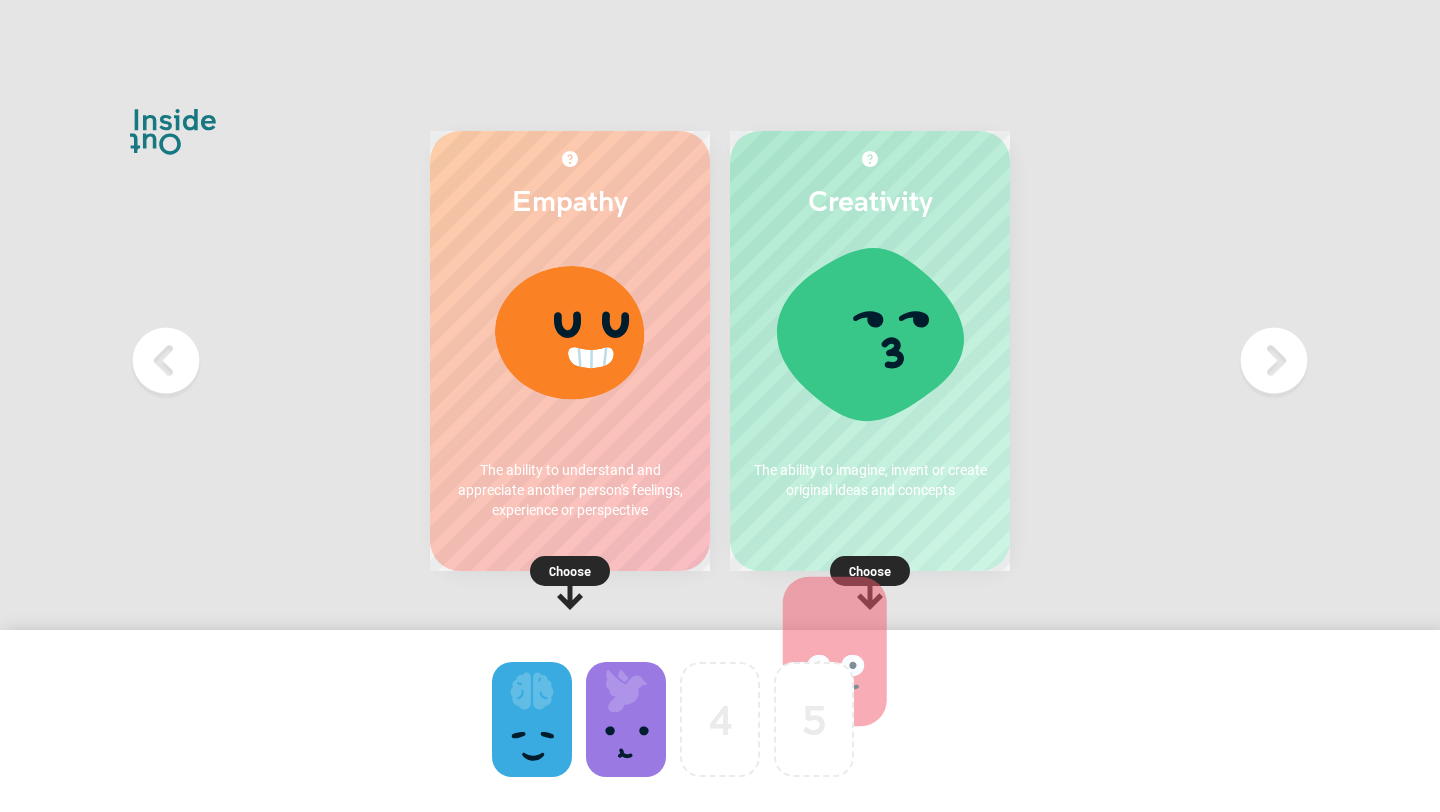 drag, startPoint x: 714, startPoint y: 698, endPoint x: 1089, endPoint y: 314, distance: 536.73175 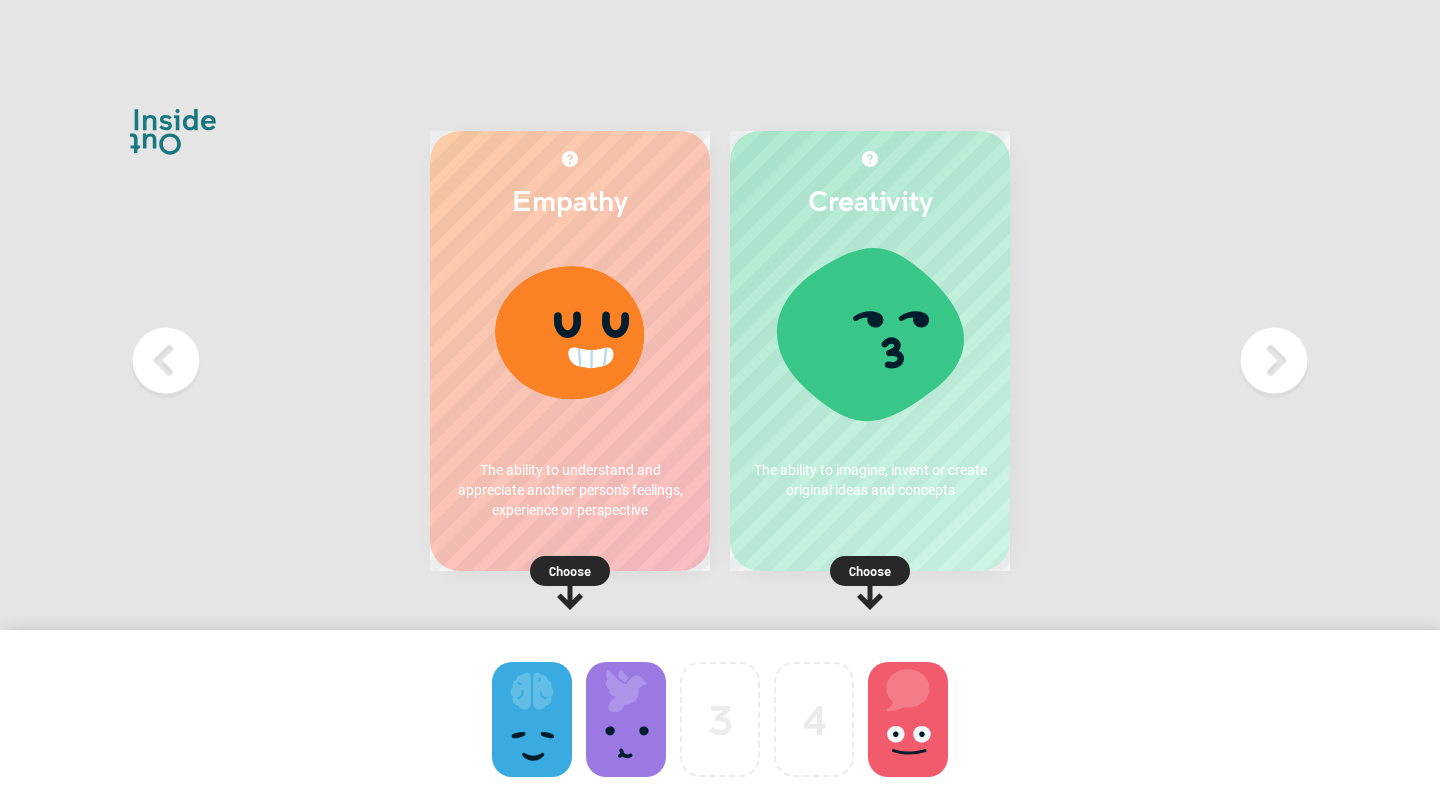 click at bounding box center (908, 719) 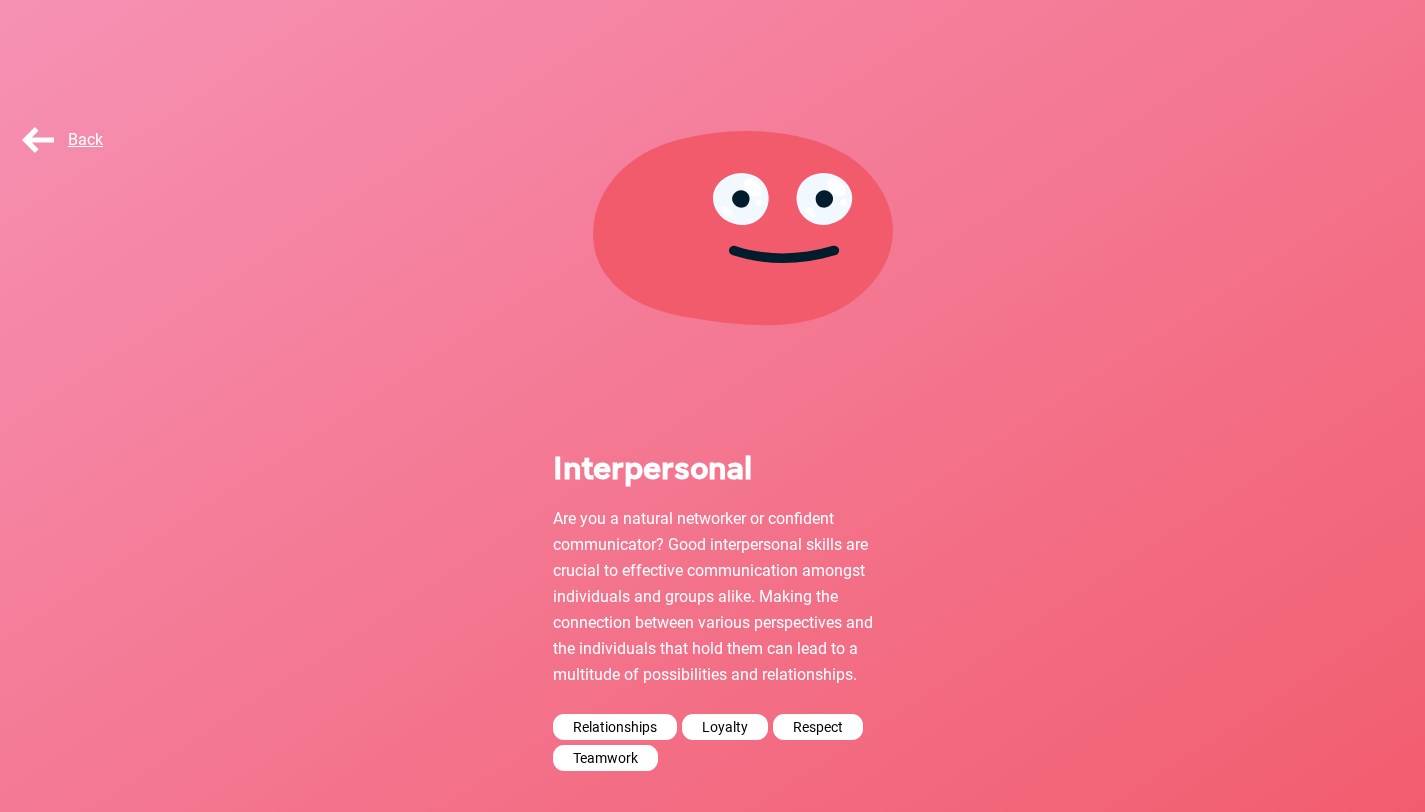 scroll, scrollTop: 69, scrollLeft: 0, axis: vertical 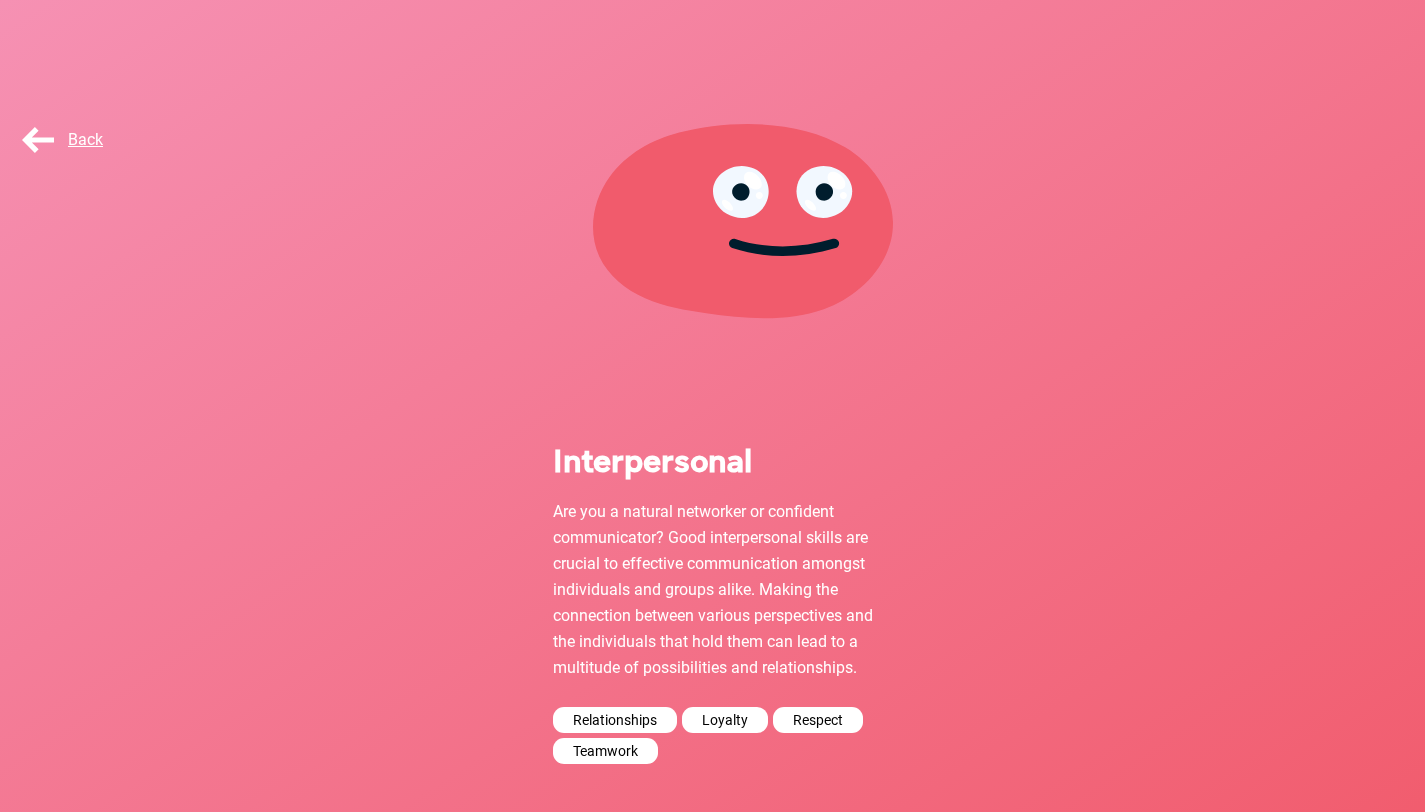 click on "Are you a natural networker or confident communicator? Good interpersonal skills are crucial to effective communication amongst individuals and groups alike. Making the connection between various perspectives and the individuals that hold them can lead to a multitude of possibilities and relationships." at bounding box center [713, 590] 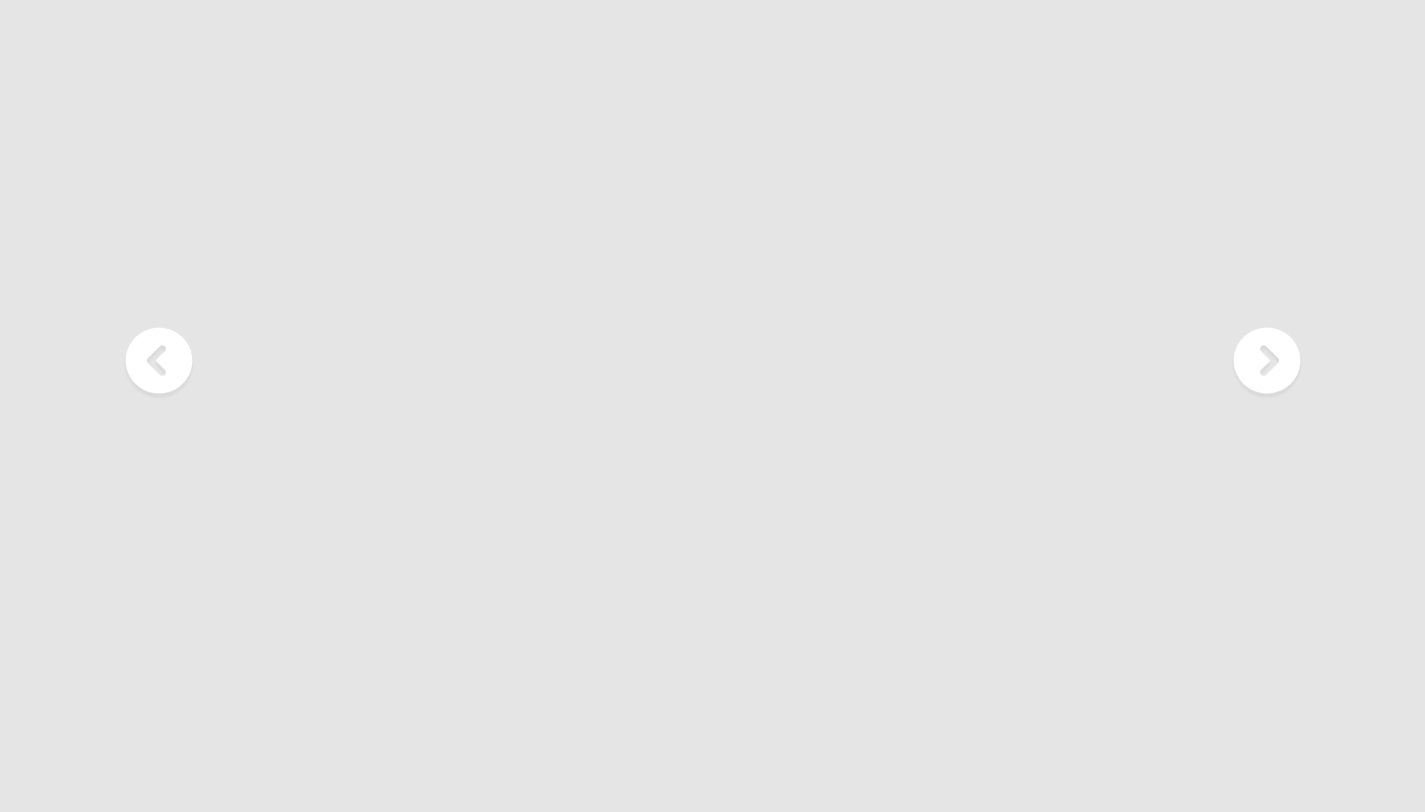 scroll, scrollTop: 0, scrollLeft: 0, axis: both 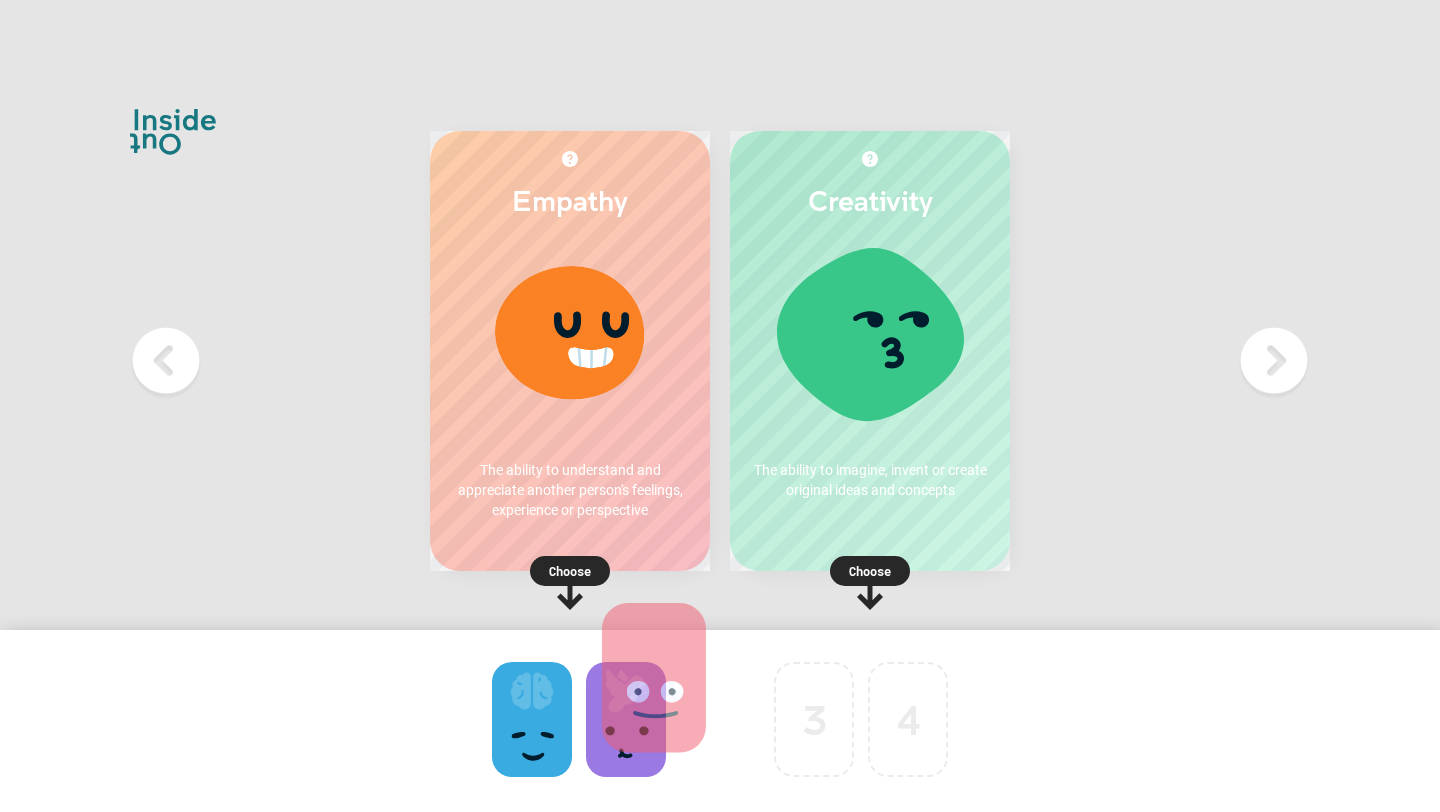 drag, startPoint x: 919, startPoint y: 744, endPoint x: 696, endPoint y: 743, distance: 223.00224 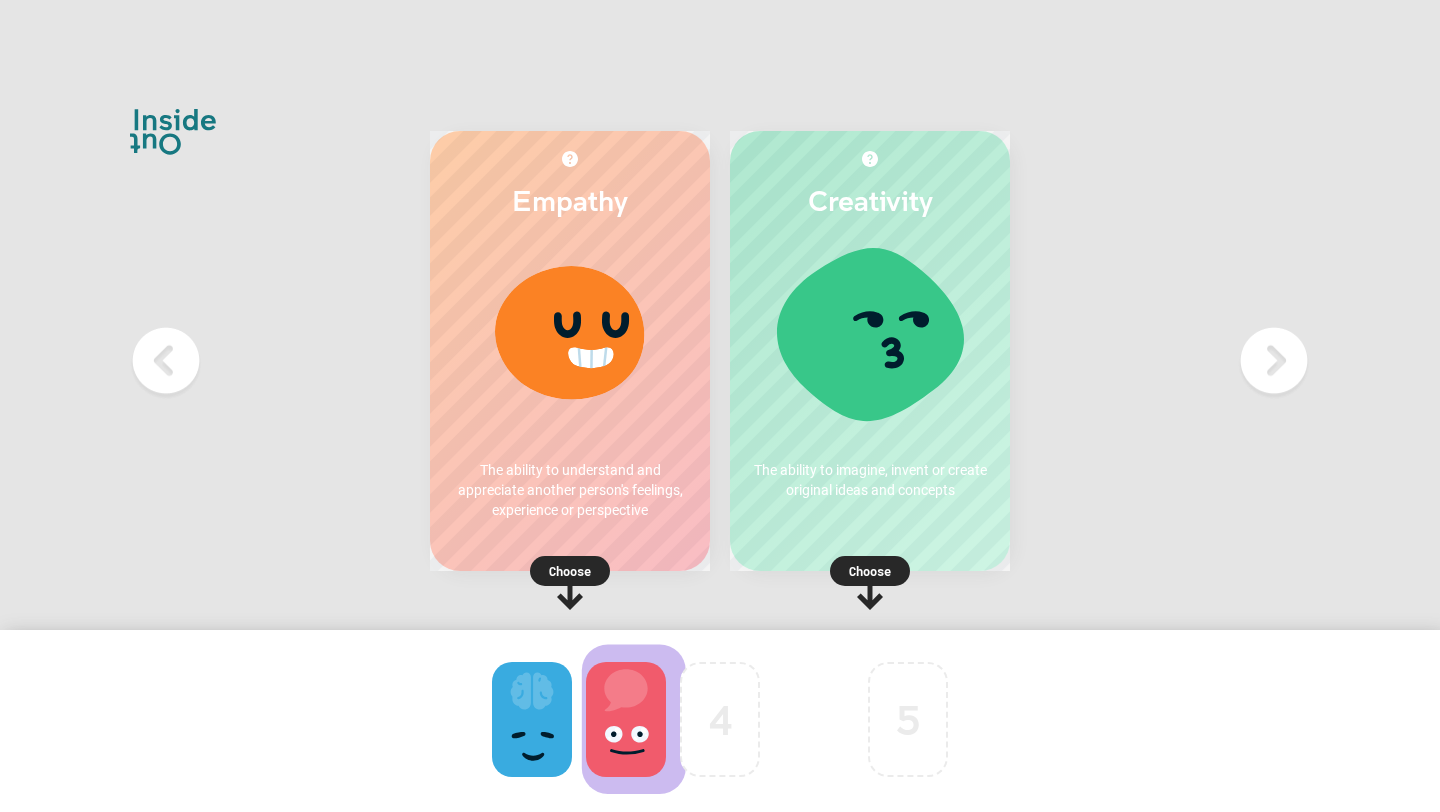 drag, startPoint x: 622, startPoint y: 727, endPoint x: 763, endPoint y: 729, distance: 141.01419 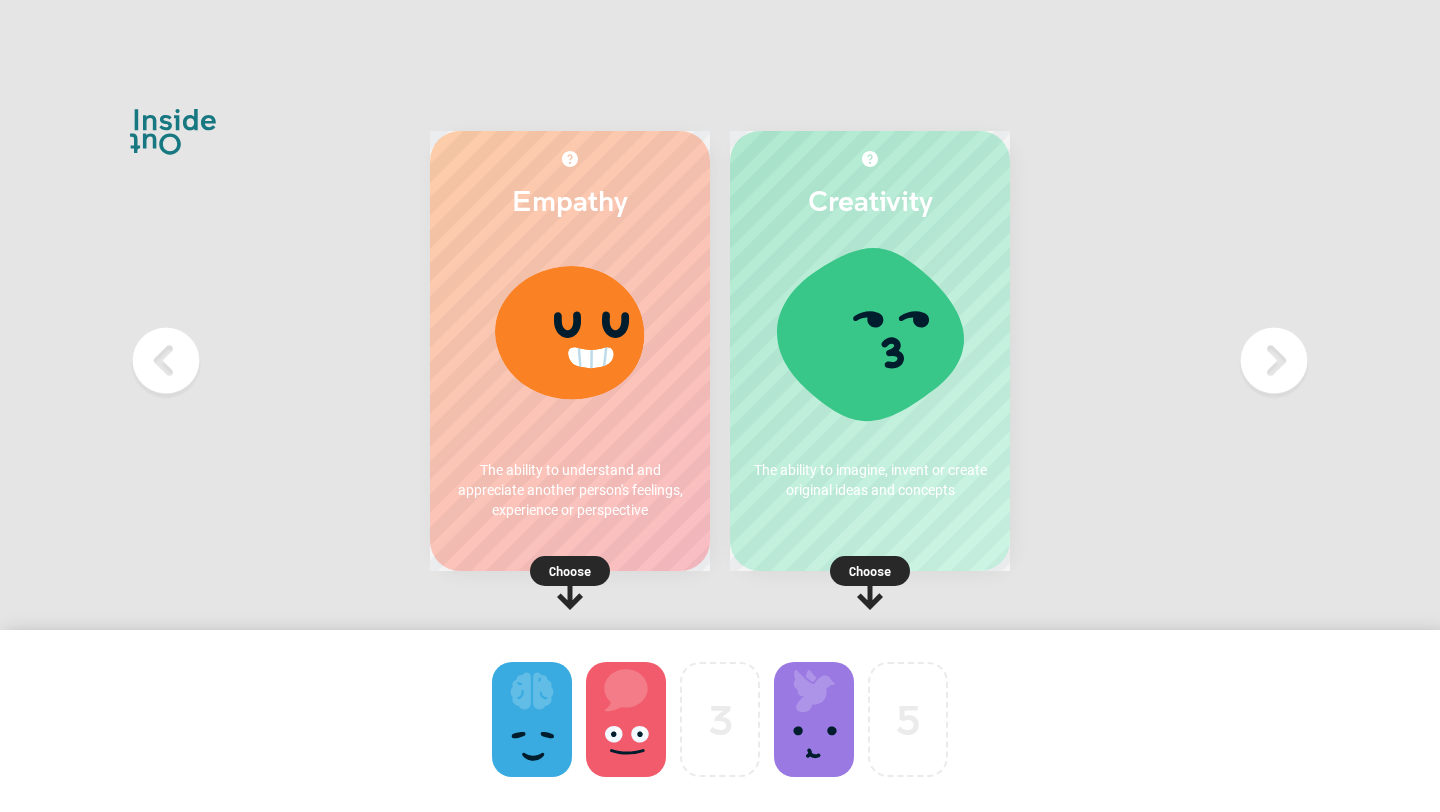 click at bounding box center (532, 719) 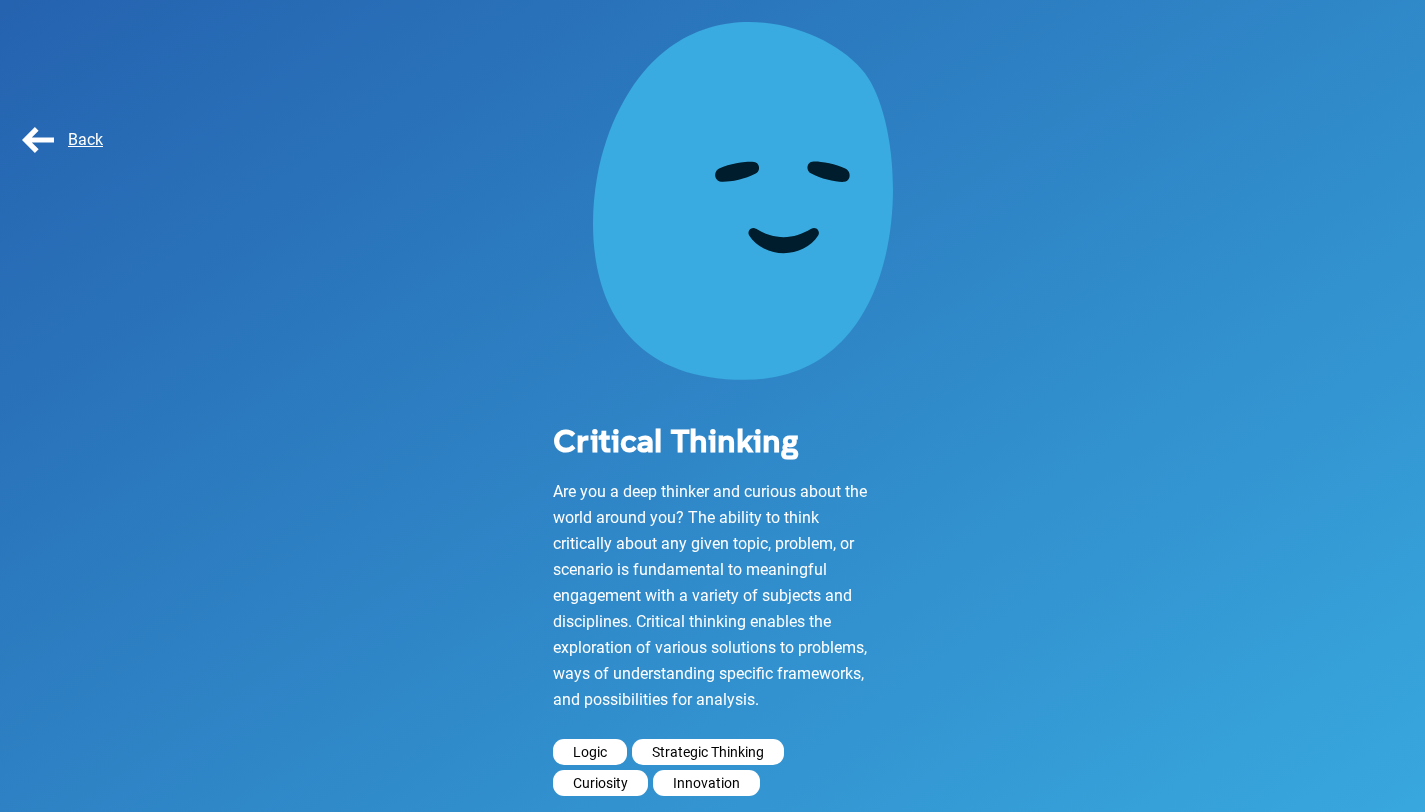 scroll, scrollTop: 98, scrollLeft: 0, axis: vertical 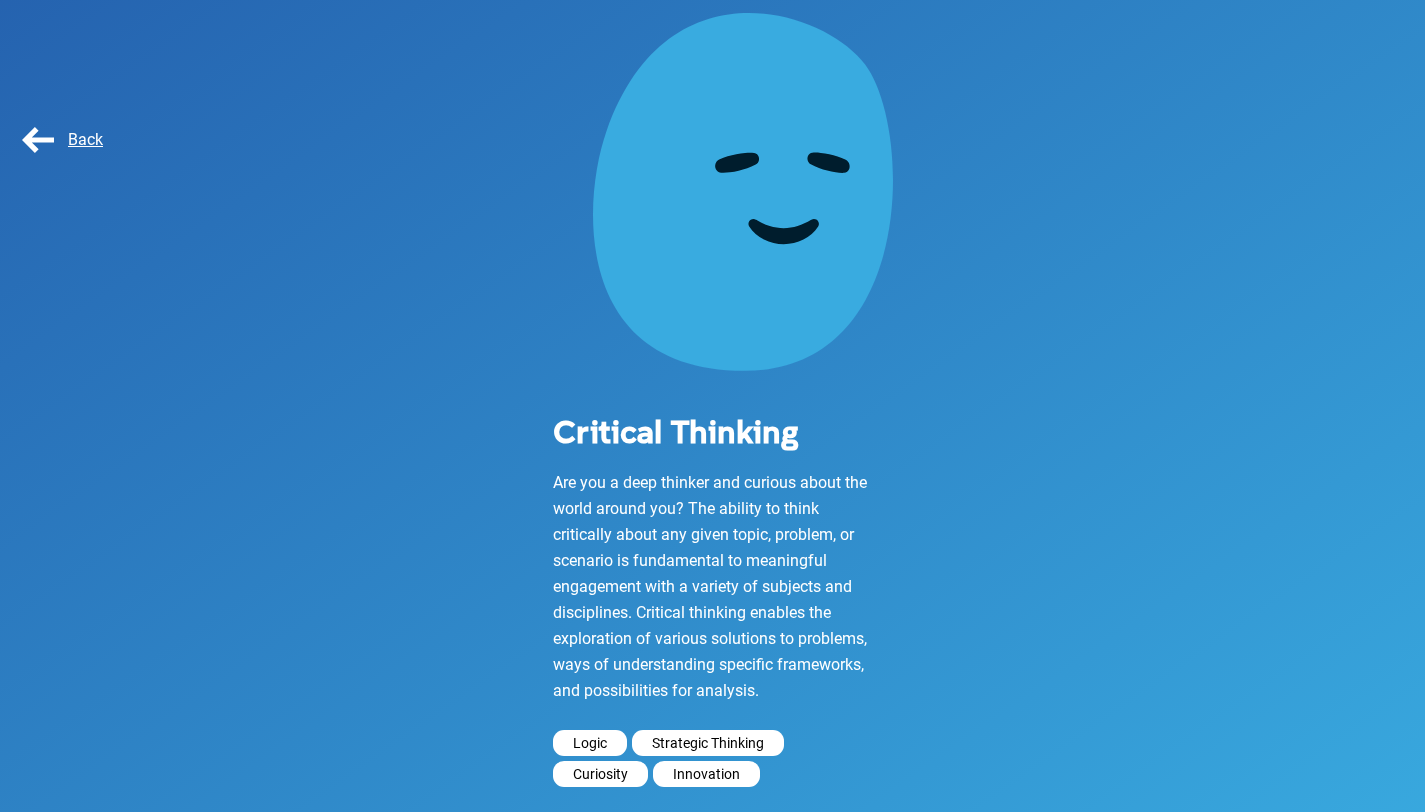 click on "Back" at bounding box center (74, 140) 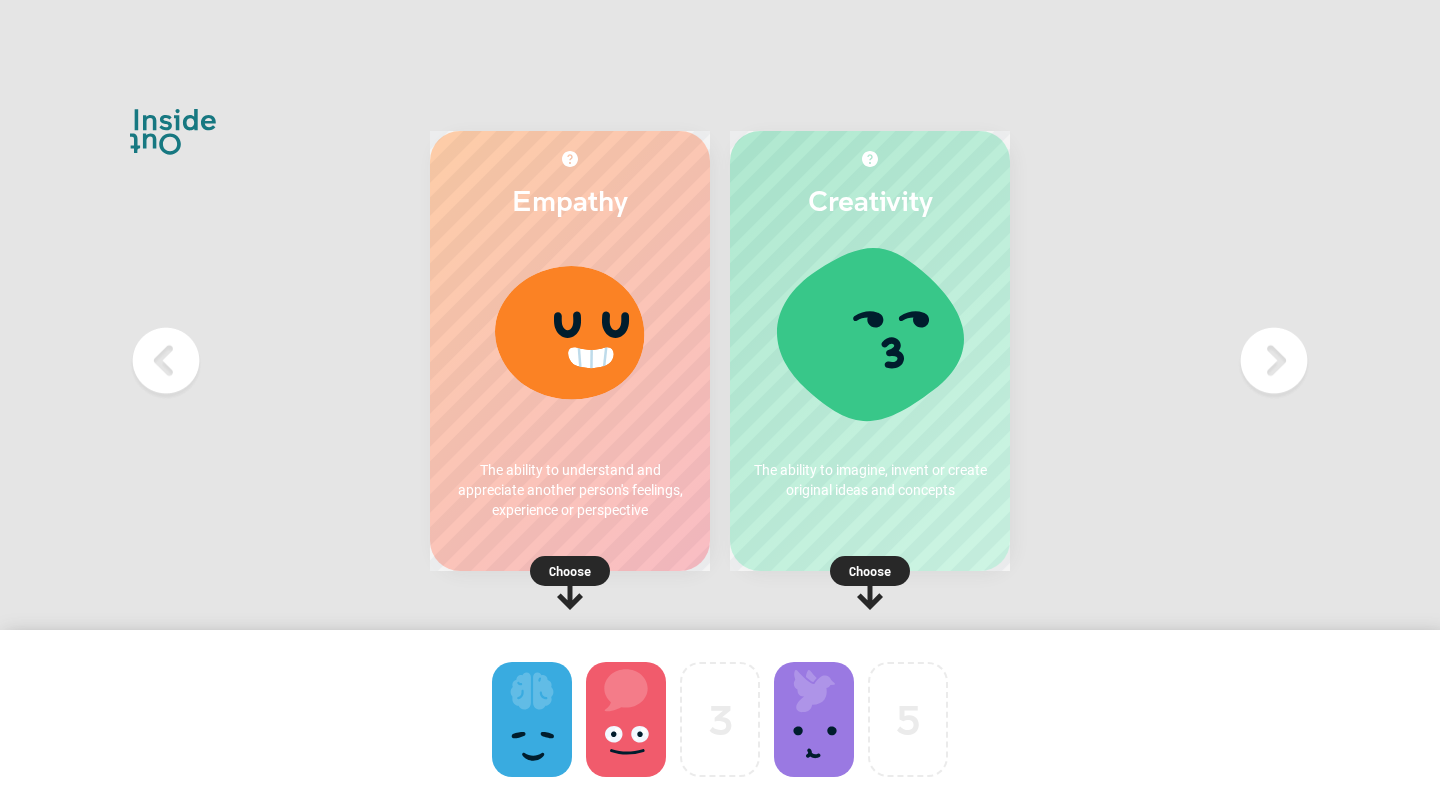 click at bounding box center [814, 719] 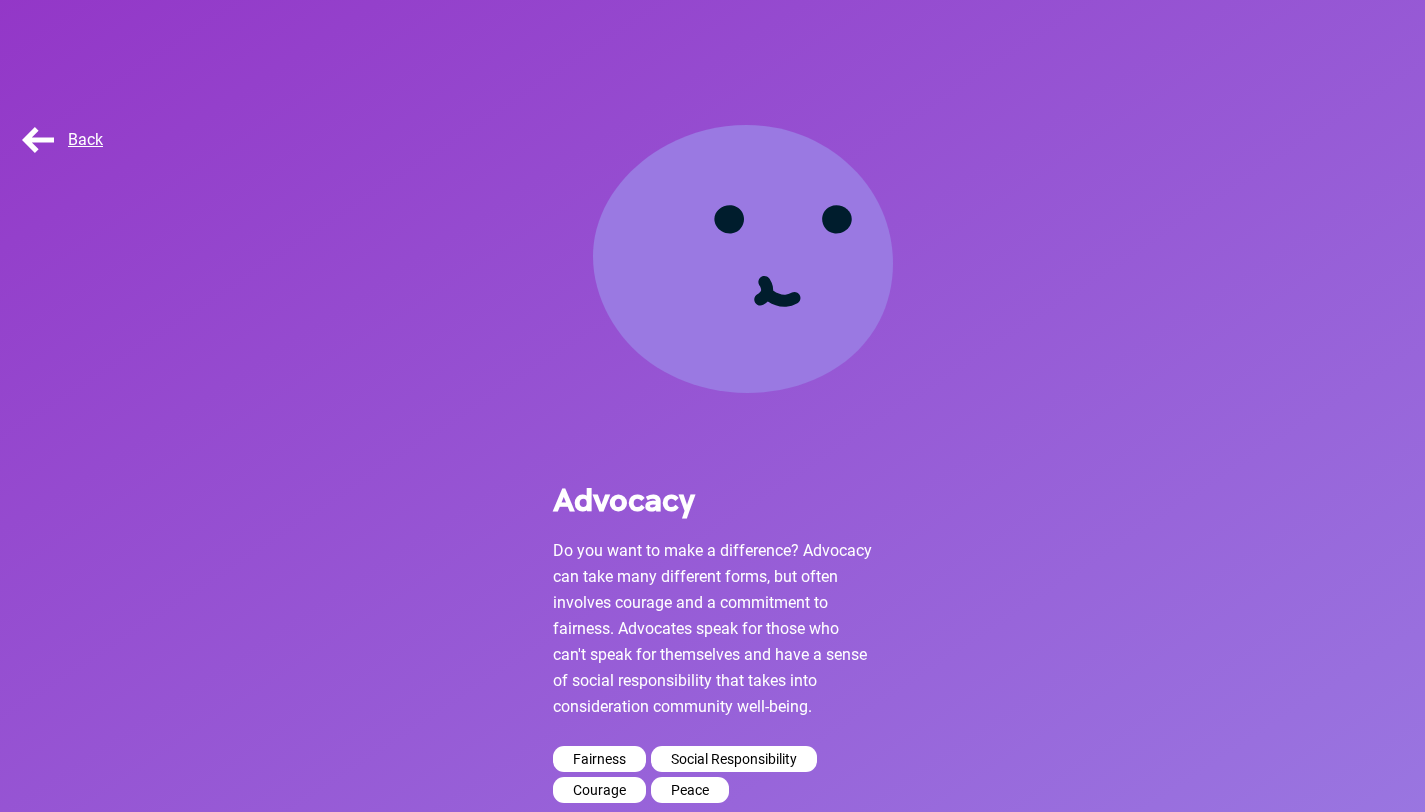 scroll, scrollTop: 39, scrollLeft: 0, axis: vertical 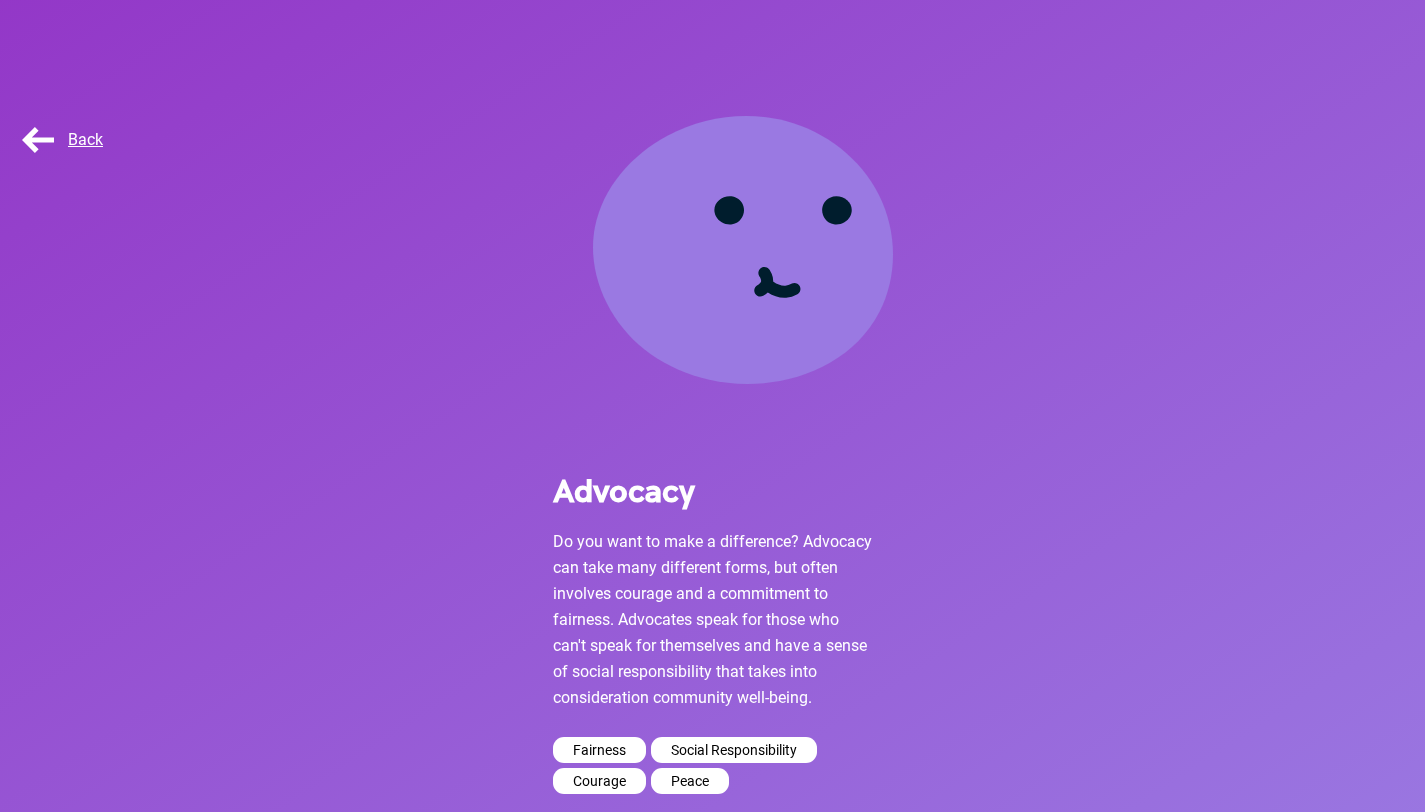 click on "Back" at bounding box center [60, 139] 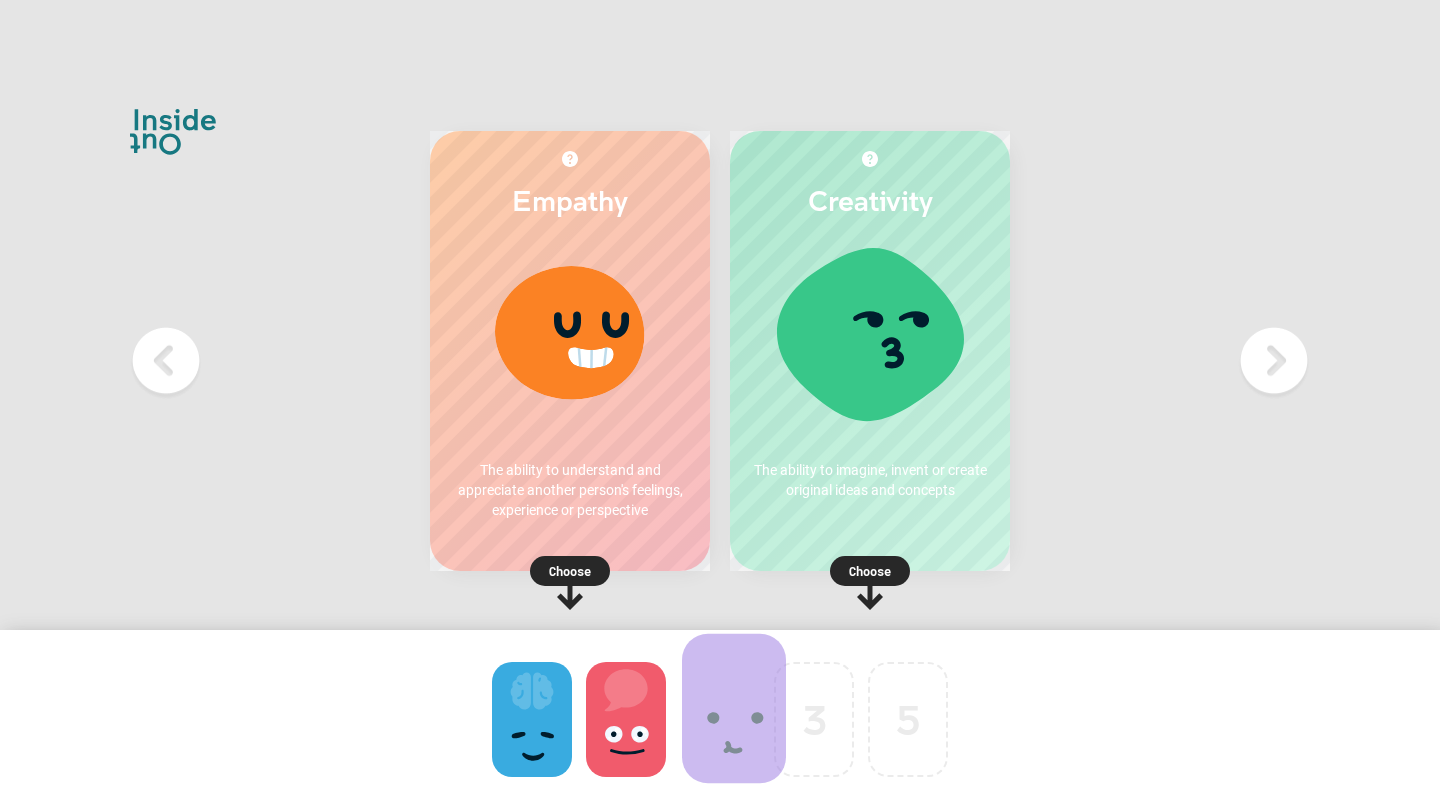 drag, startPoint x: 816, startPoint y: 719, endPoint x: 736, endPoint y: 708, distance: 80.75271 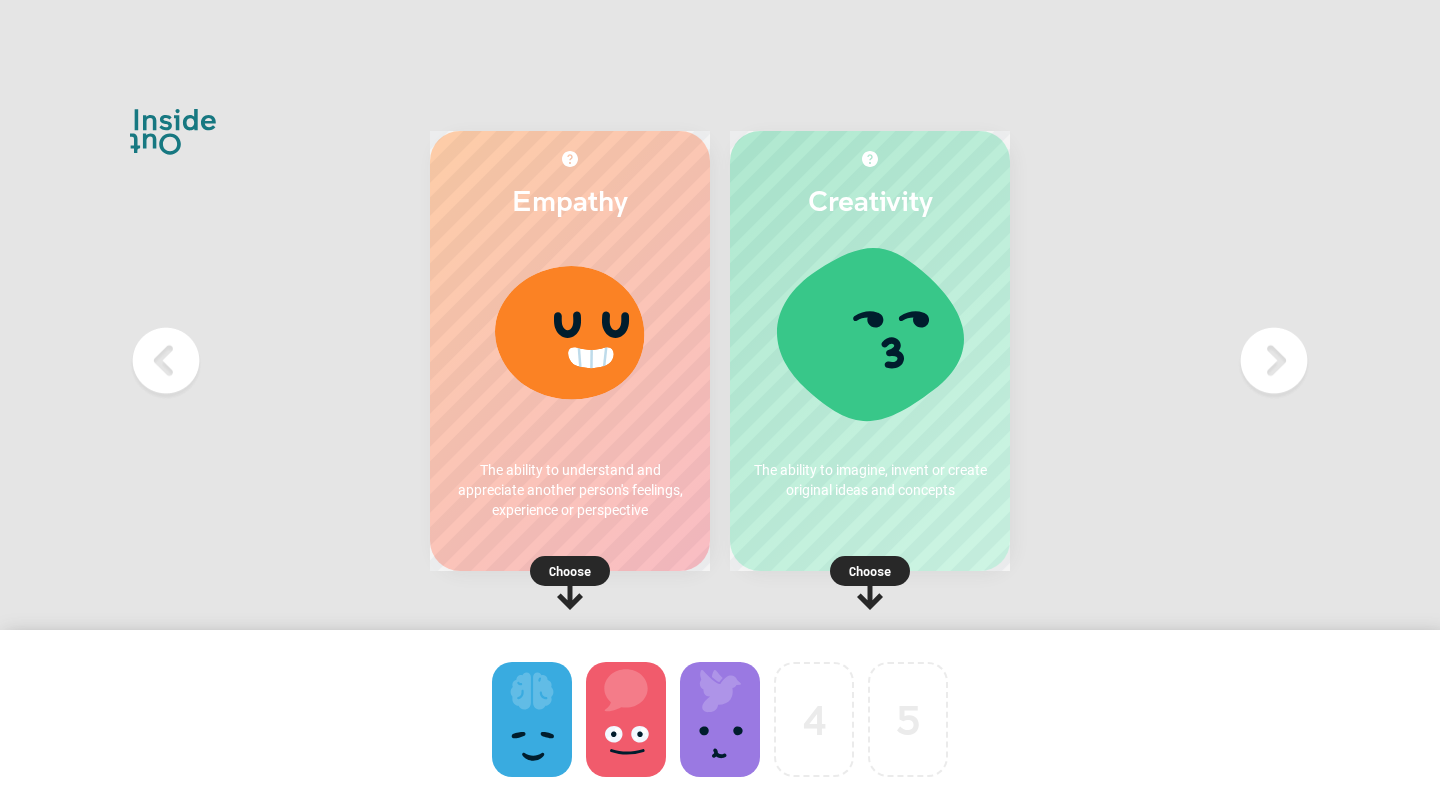 click on "The ability to imagine, invent or create original ideas and concepts" at bounding box center (570, 490) 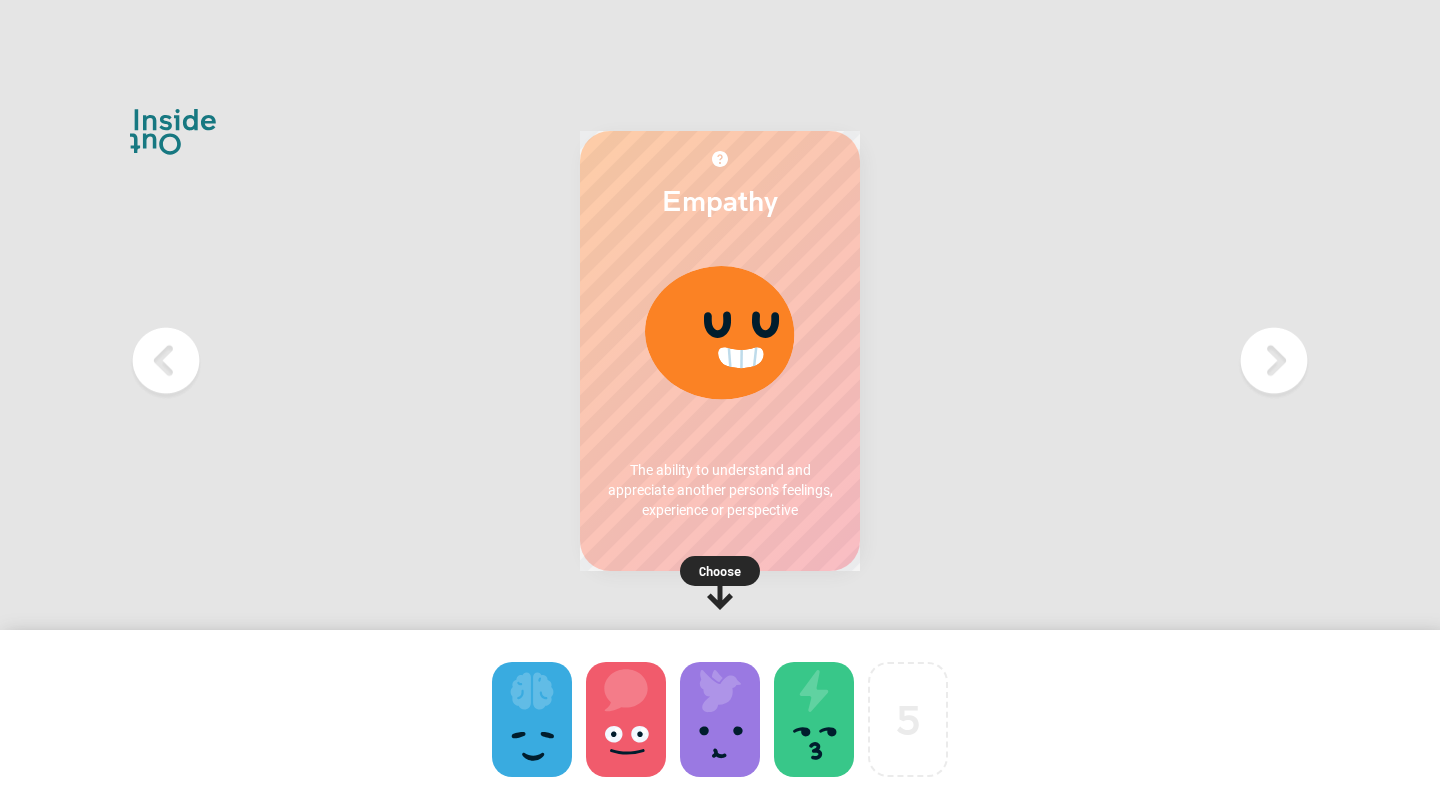 click on "Choose" at bounding box center [720, 571] 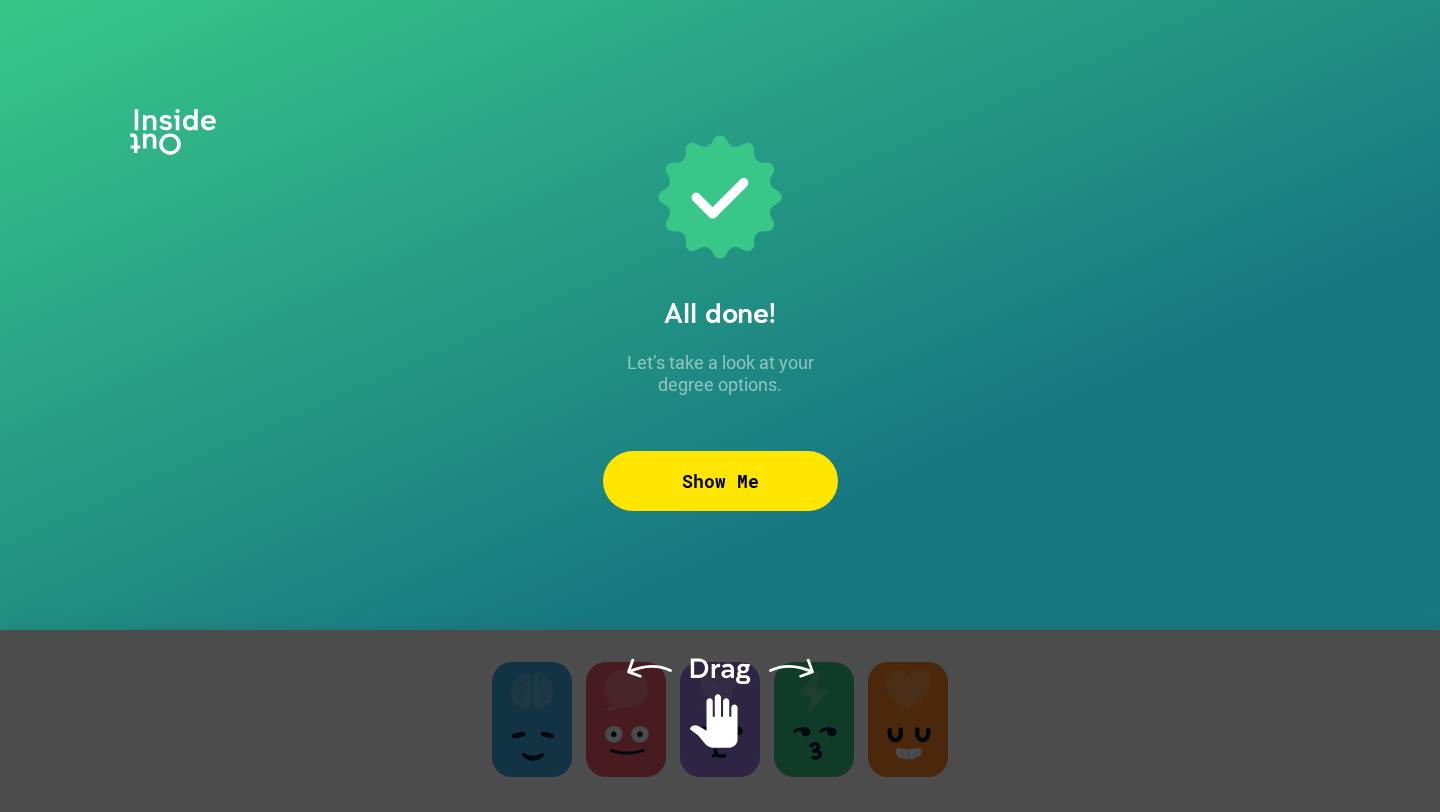 click on "Show Me" at bounding box center (720, 481) 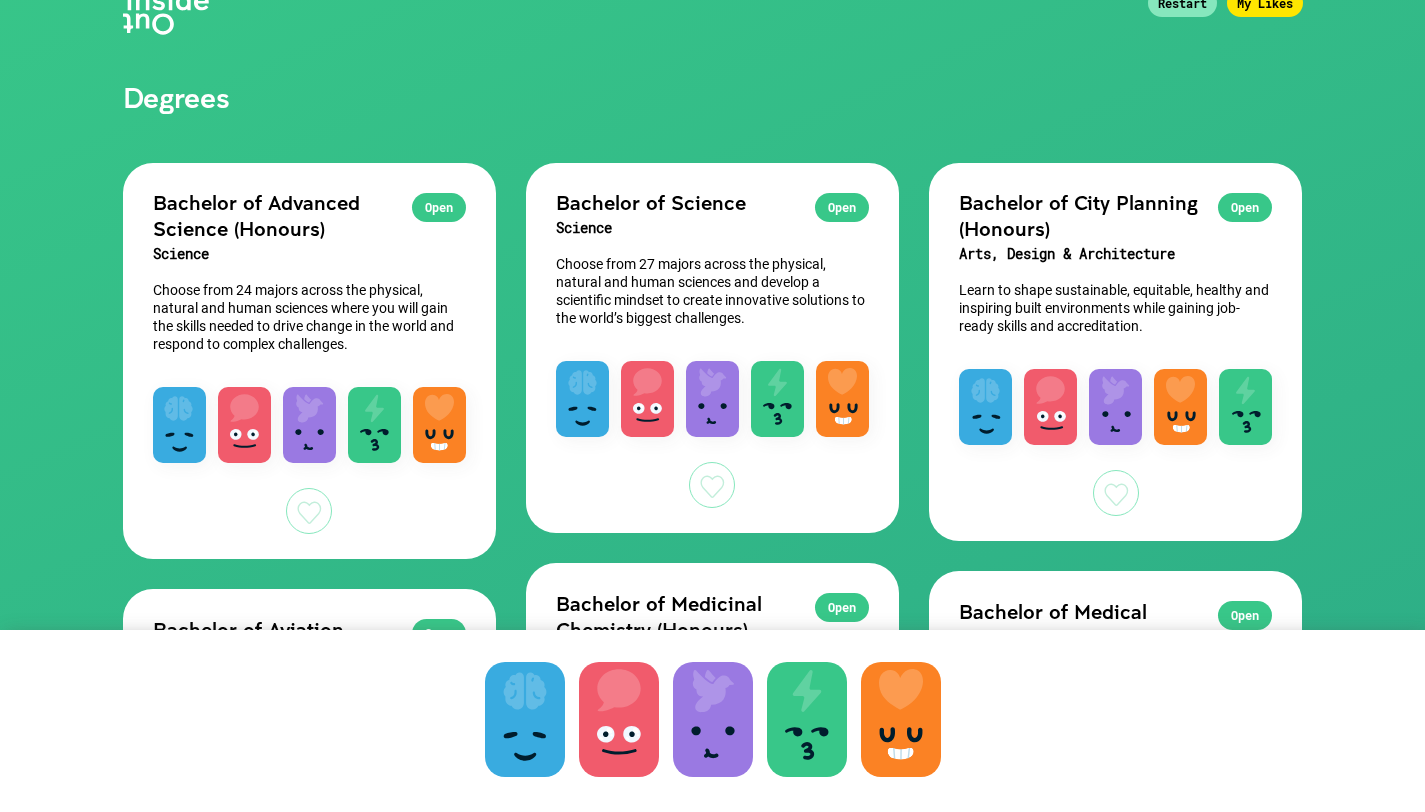 scroll, scrollTop: 123, scrollLeft: 0, axis: vertical 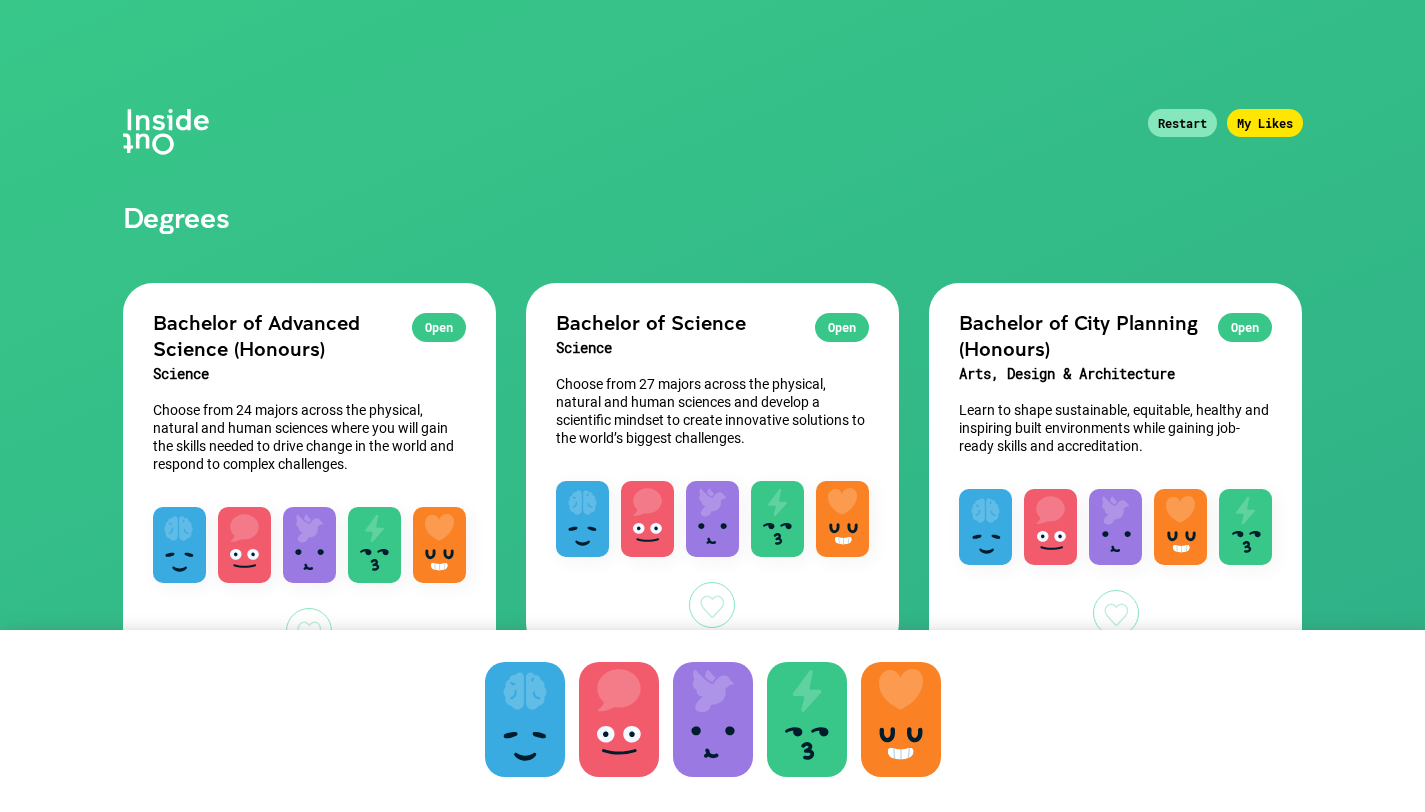 click on "Restart" at bounding box center (1182, 123) 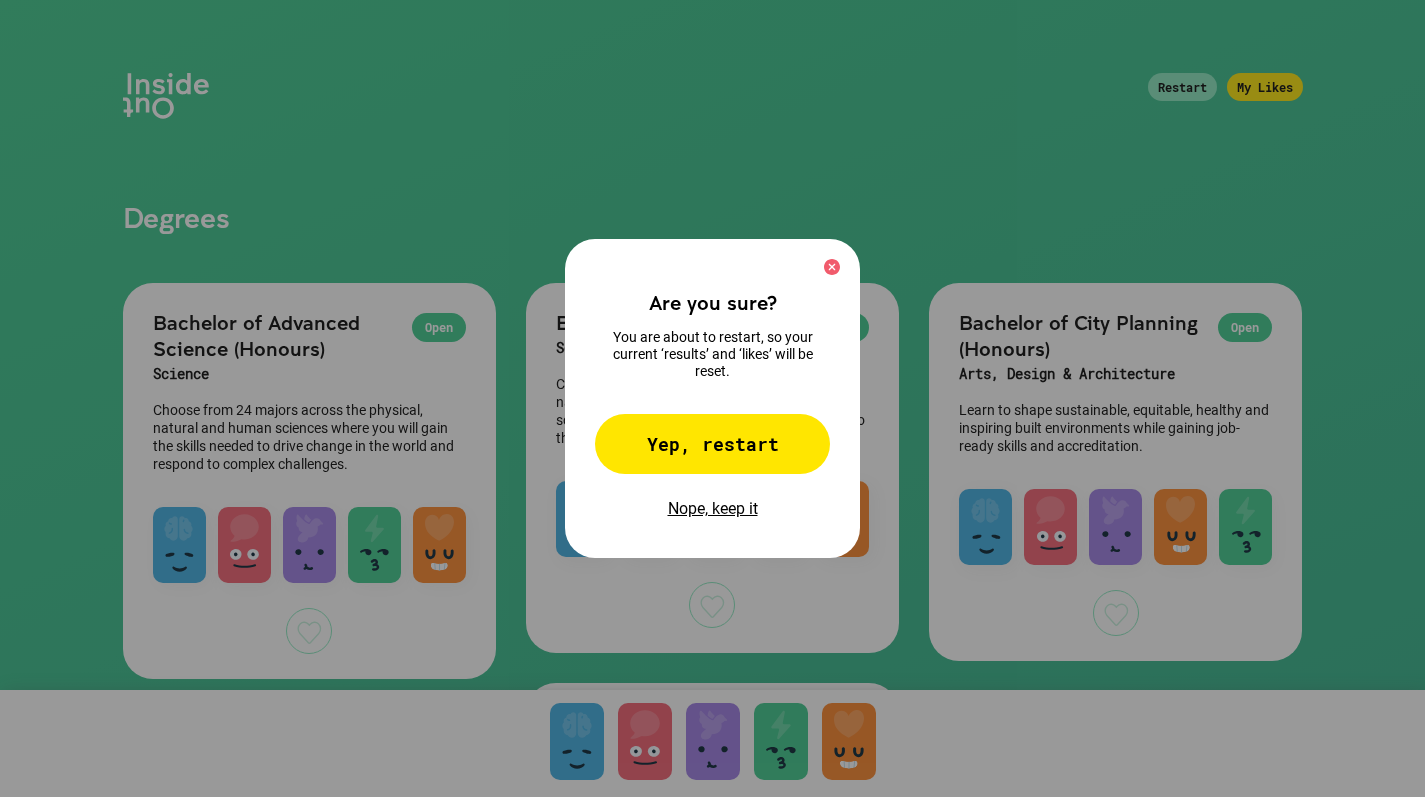 click on "Yep, restart" at bounding box center [712, 444] 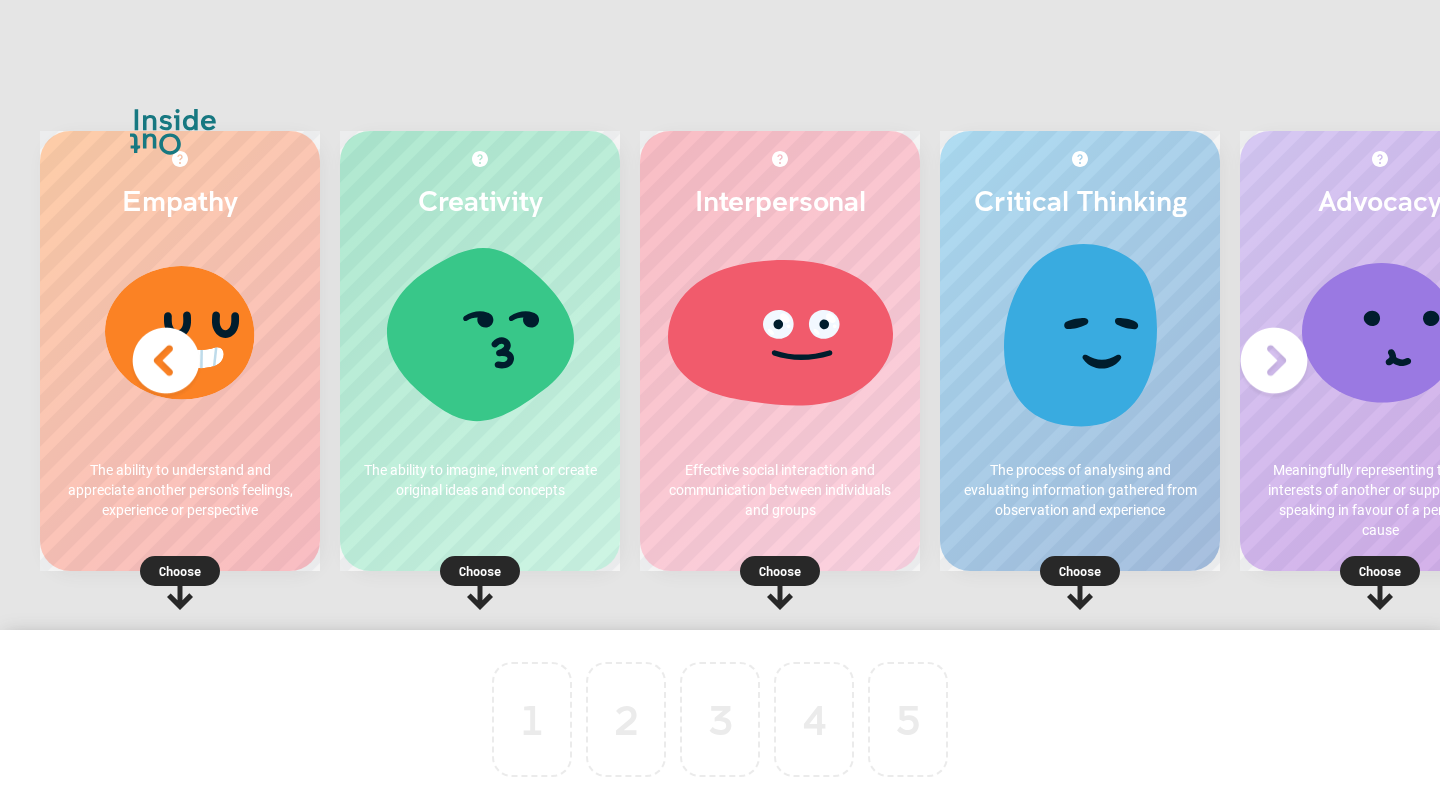 click on "Choose" at bounding box center [180, 571] 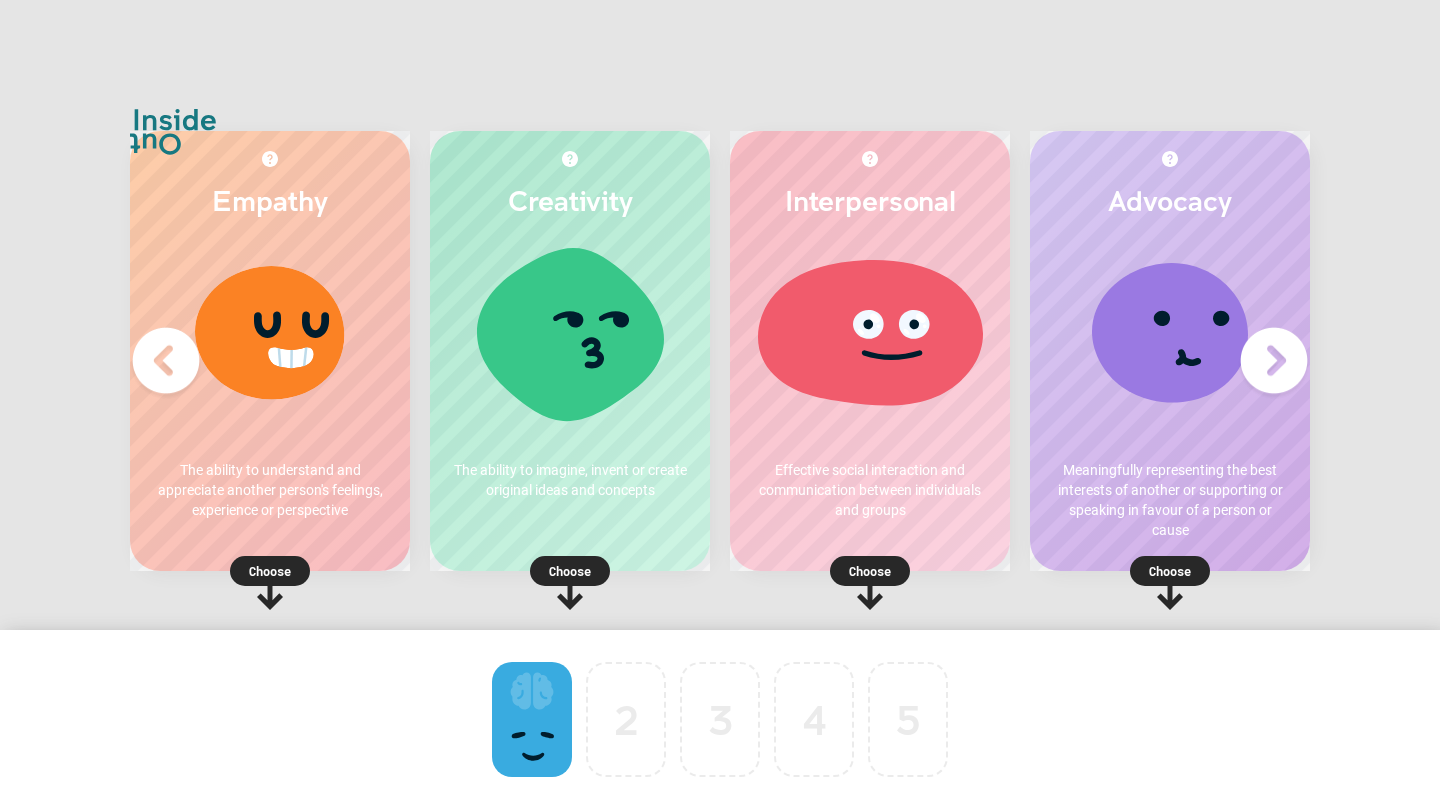 click on "The ability to imagine, invent or create original ideas and concepts" at bounding box center [270, 490] 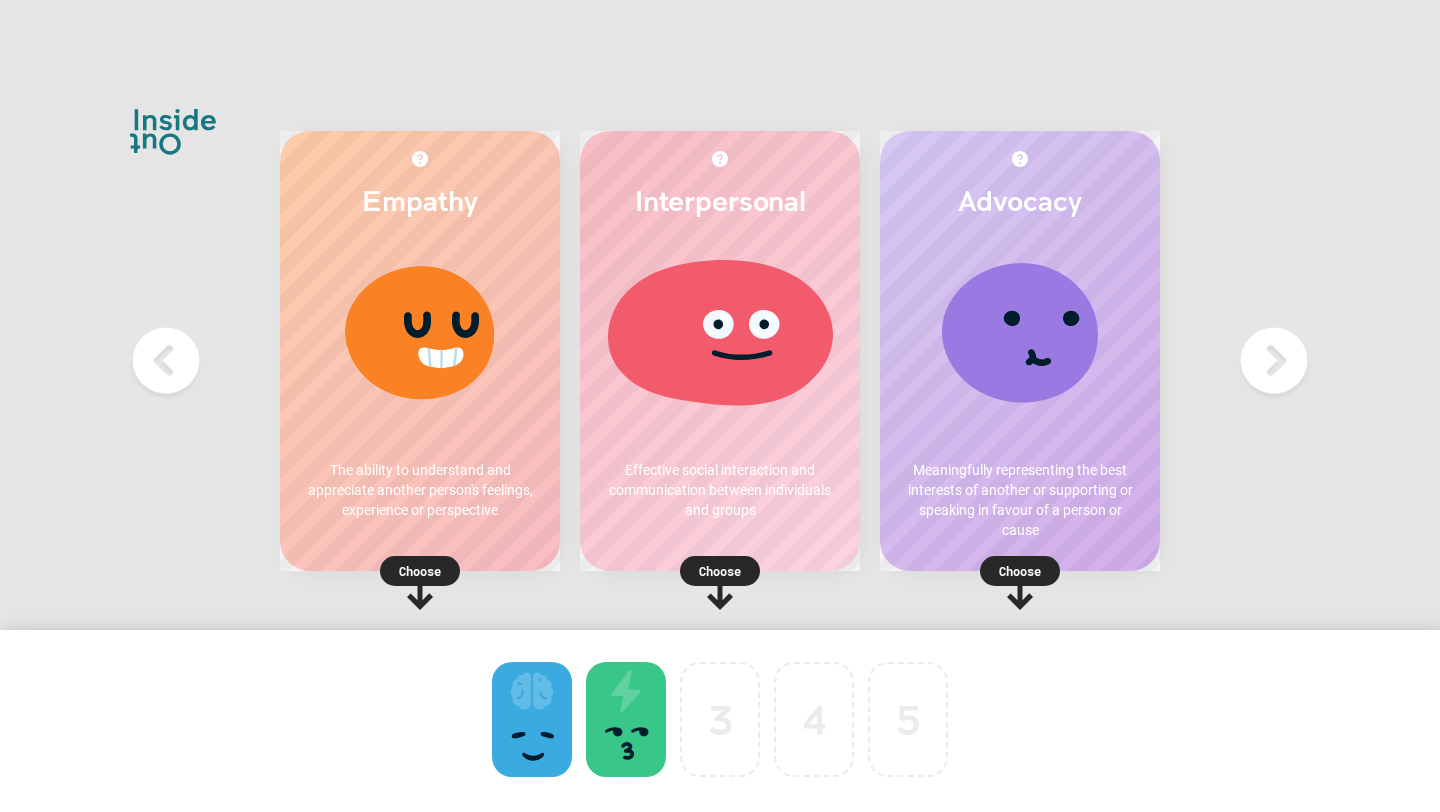 click on "Choose" at bounding box center (420, 571) 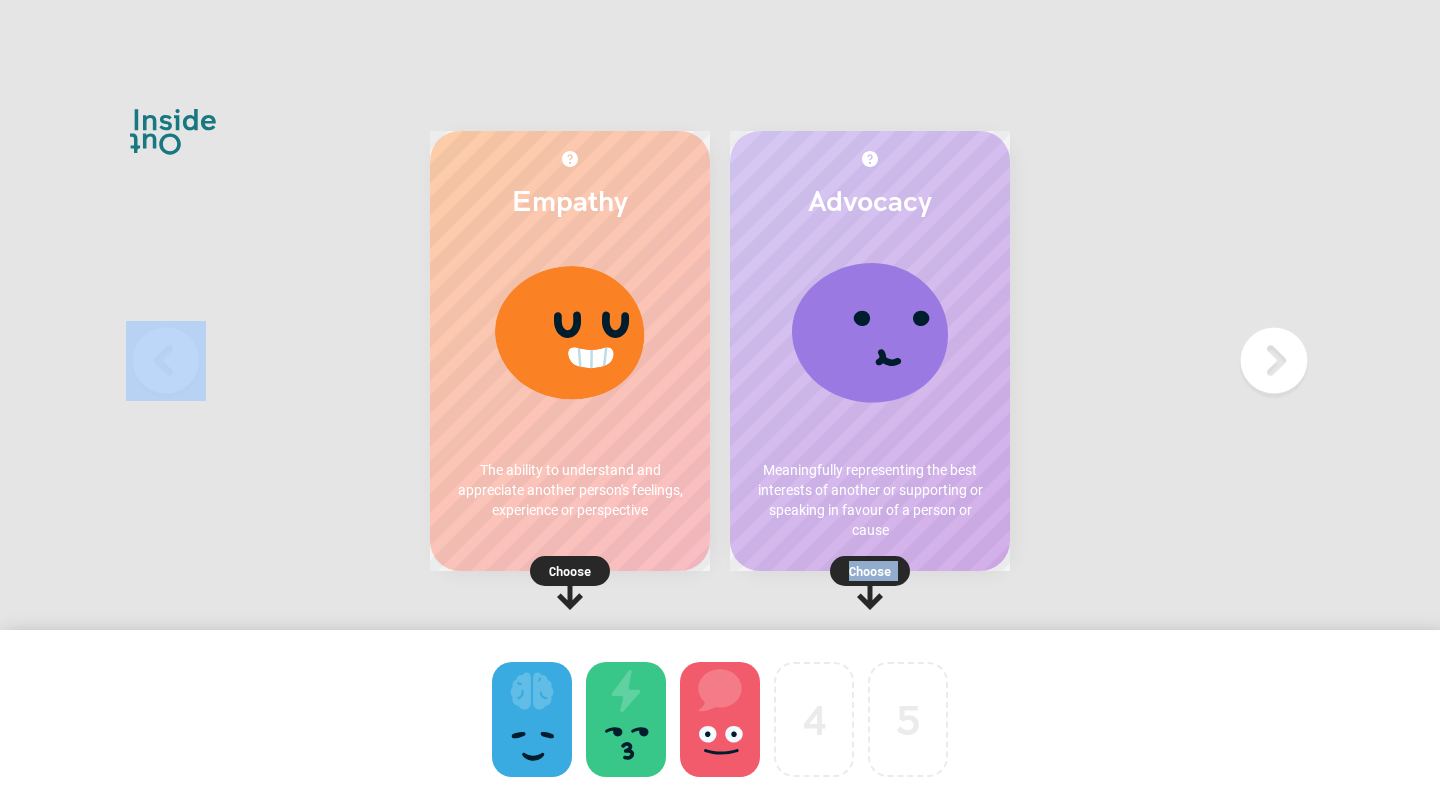 drag, startPoint x: 811, startPoint y: 564, endPoint x: 659, endPoint y: 774, distance: 259.23734 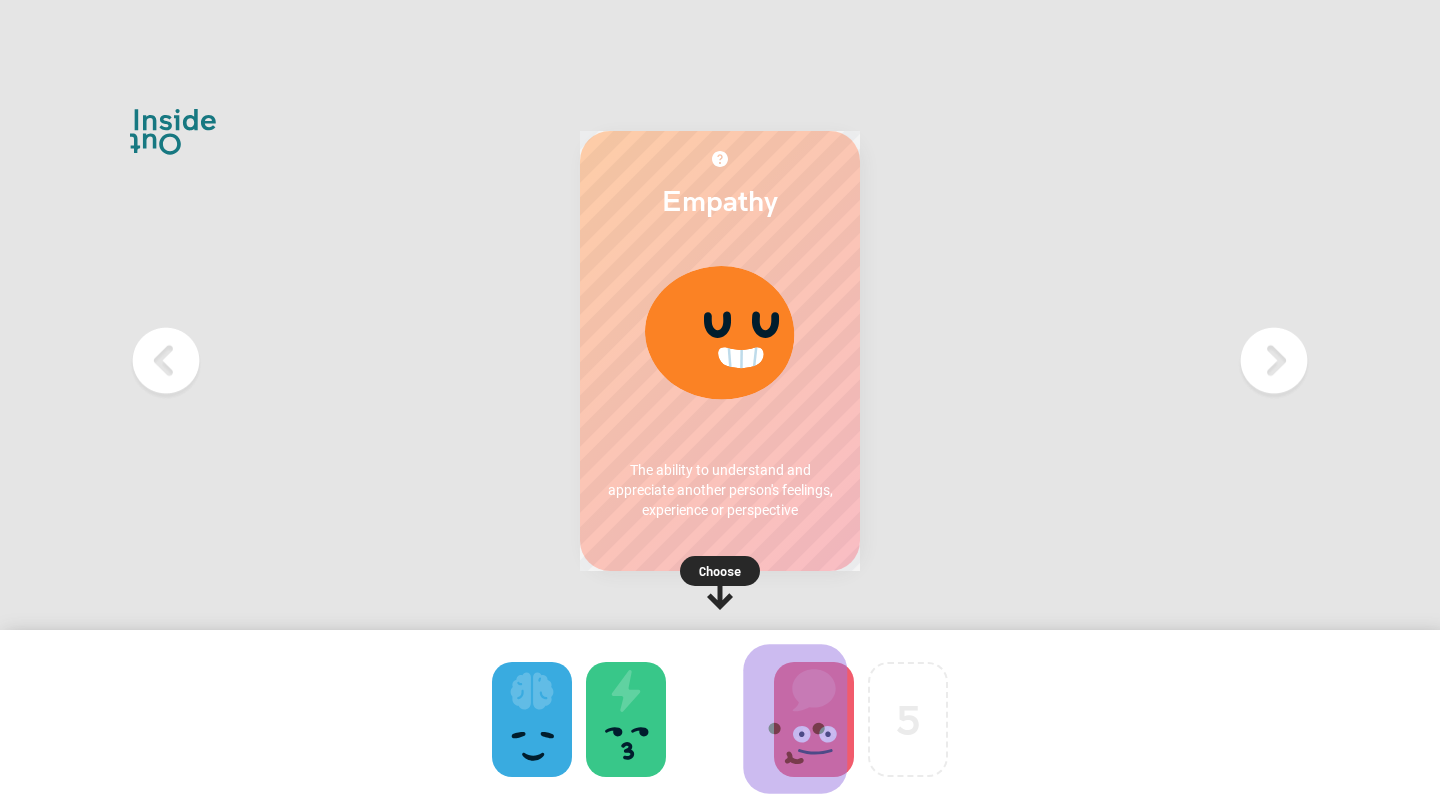drag, startPoint x: 832, startPoint y: 676, endPoint x: 716, endPoint y: 673, distance: 116.03879 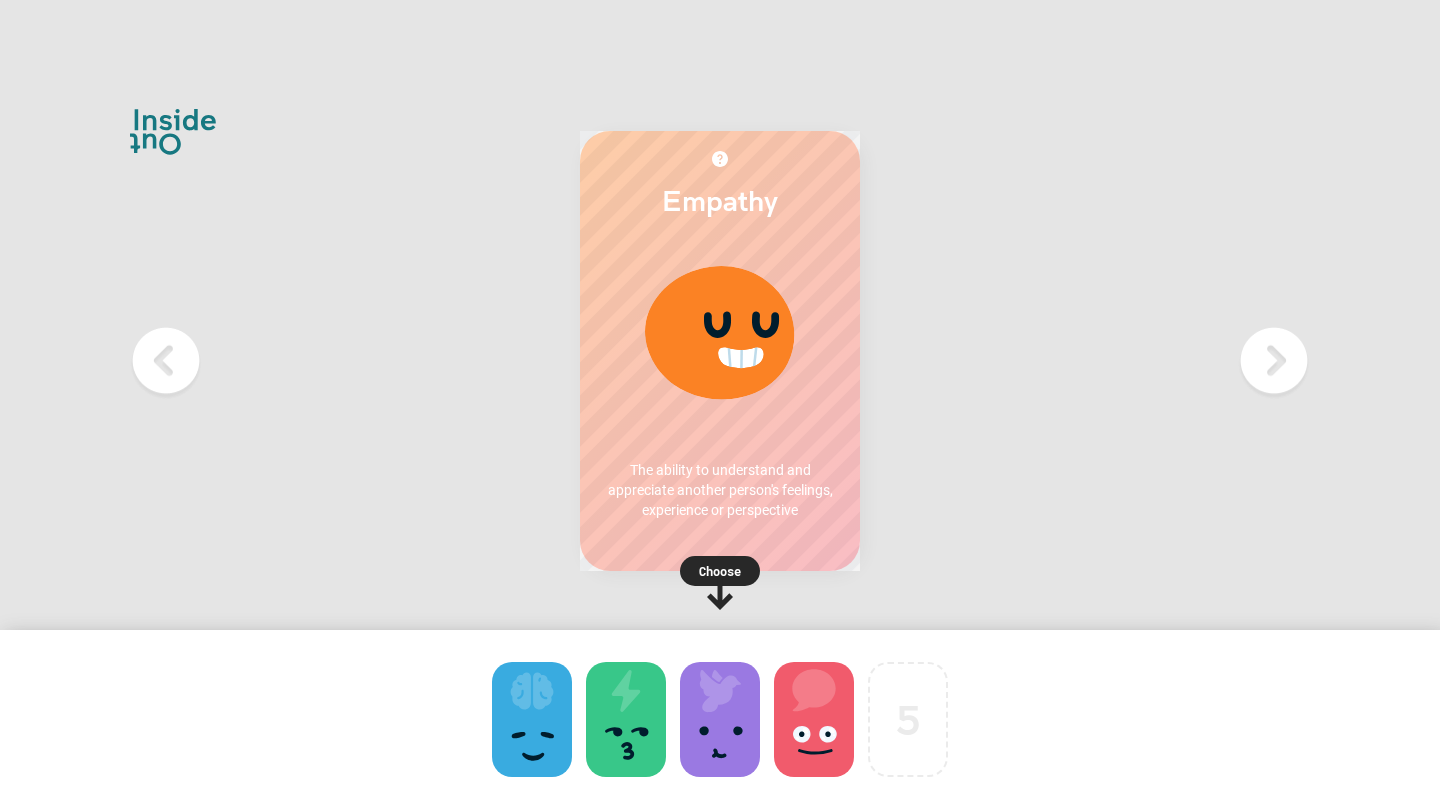 click on "Choose" at bounding box center (720, 571) 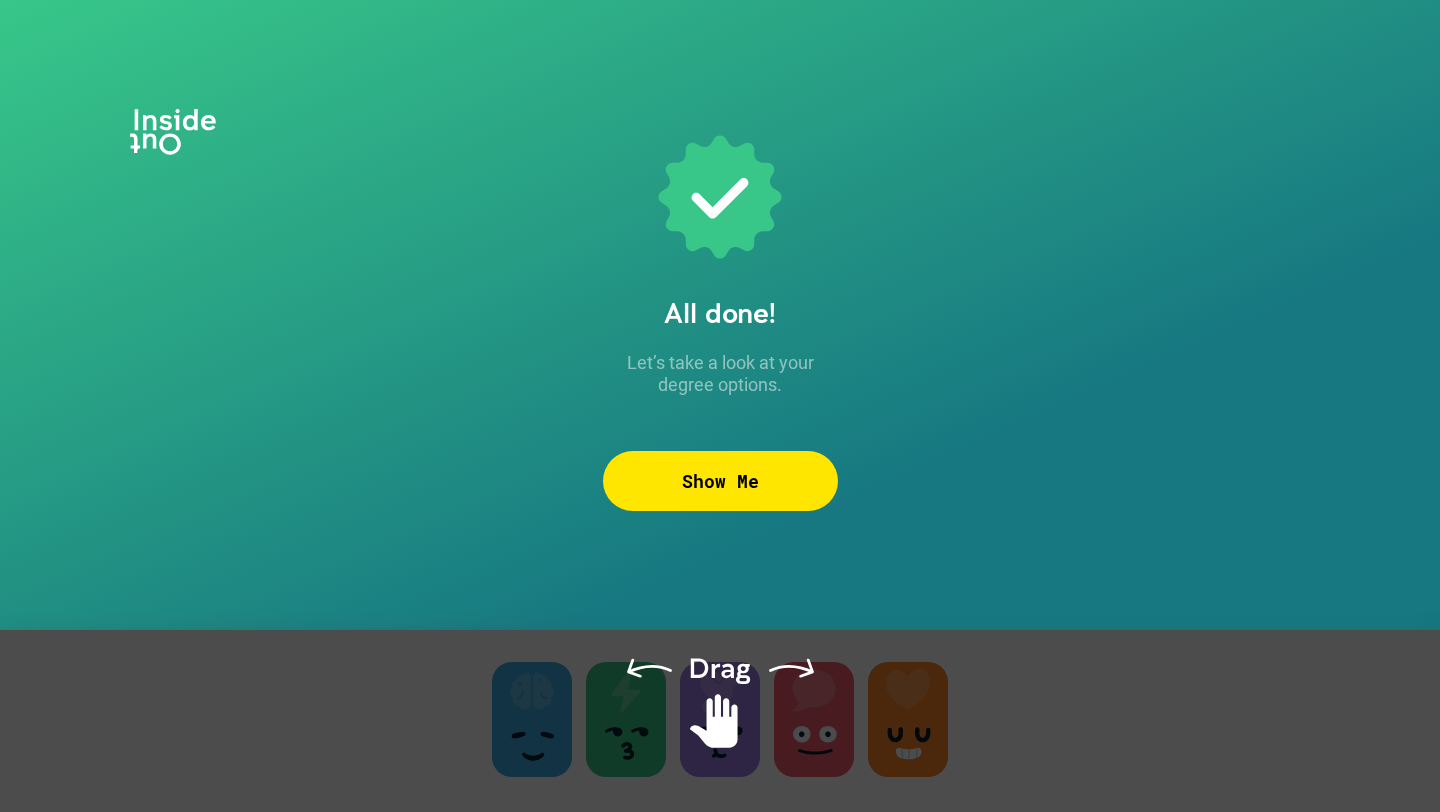 click on "Show Me" at bounding box center (720, 481) 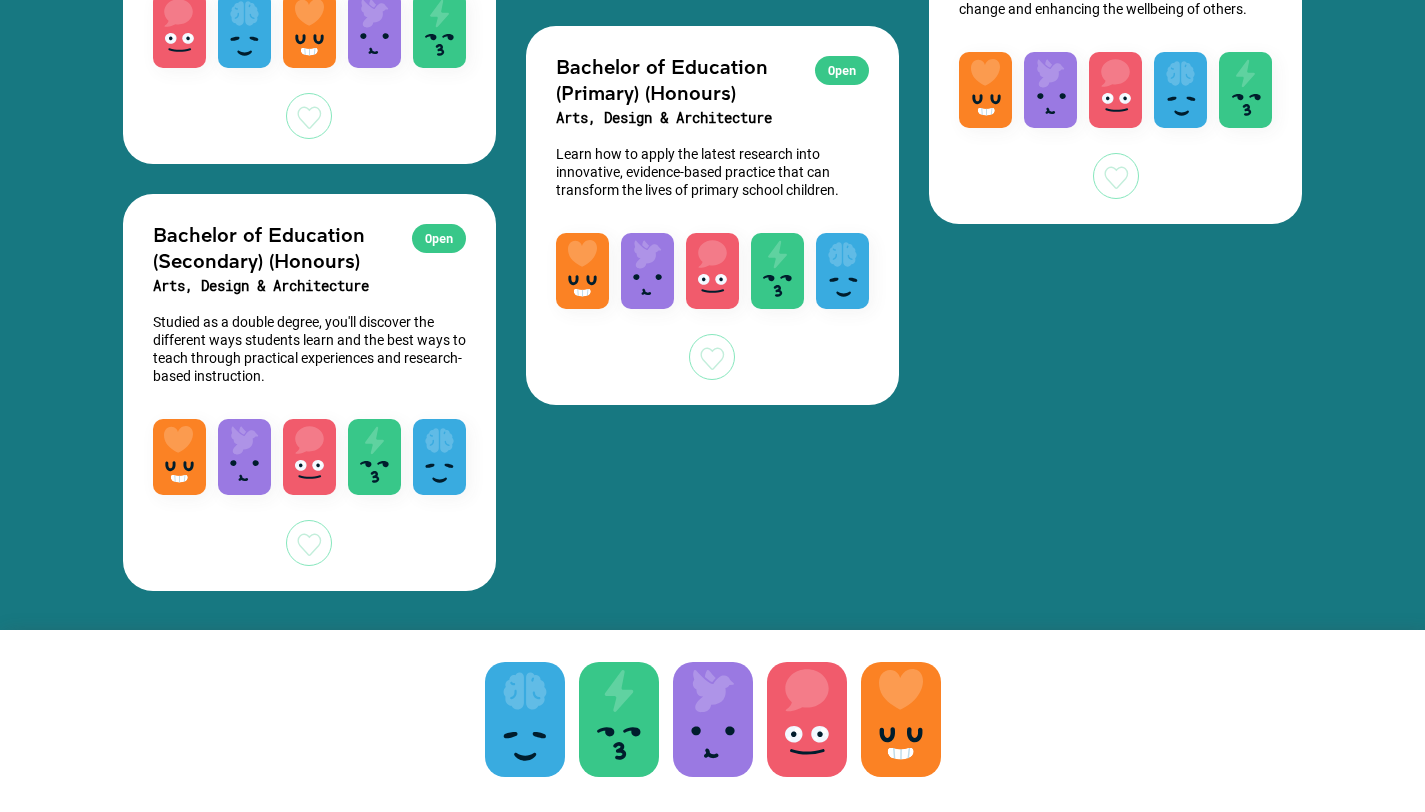scroll, scrollTop: 6086, scrollLeft: 0, axis: vertical 